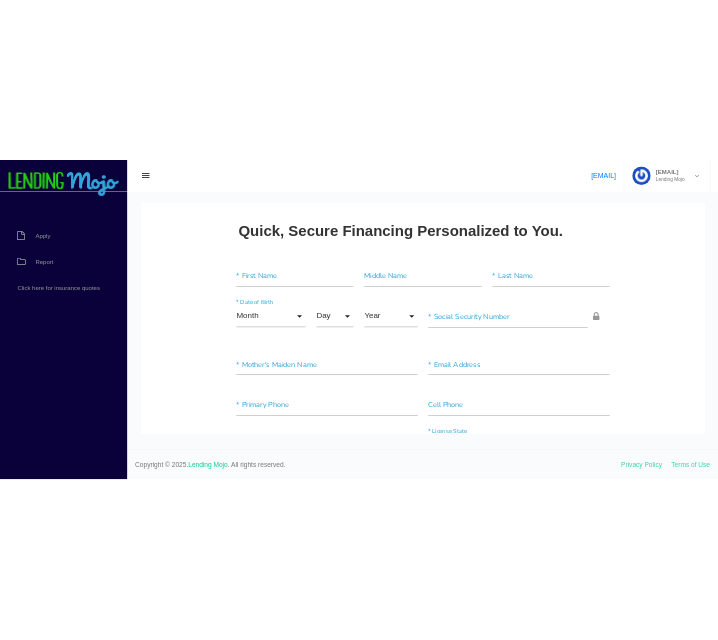 scroll, scrollTop: 0, scrollLeft: 0, axis: both 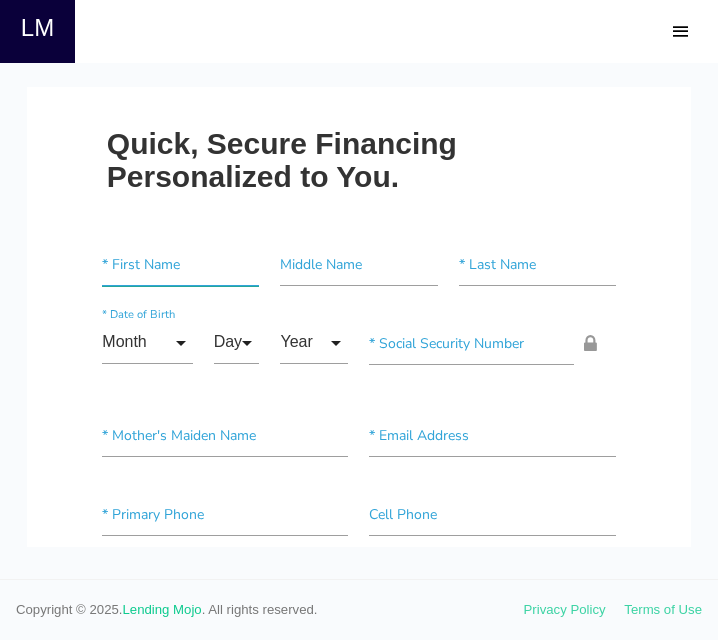 click at bounding box center [180, 264] 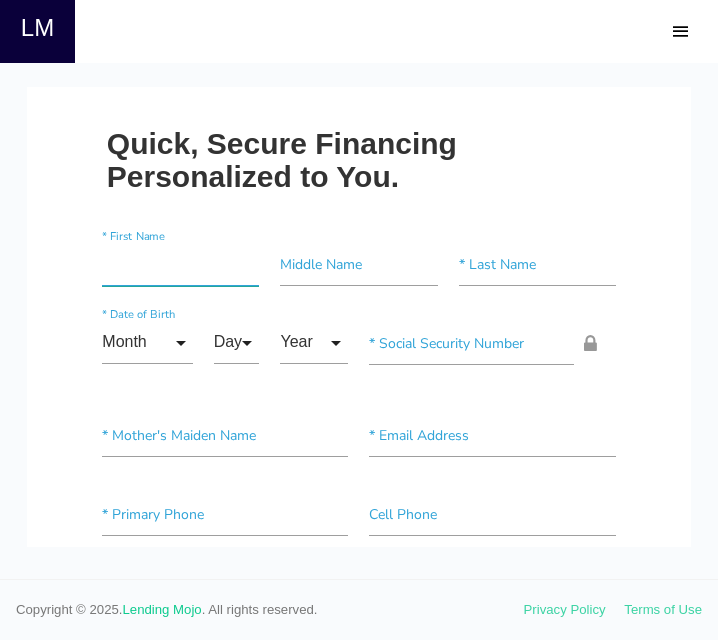 paste on "[FIRST]" 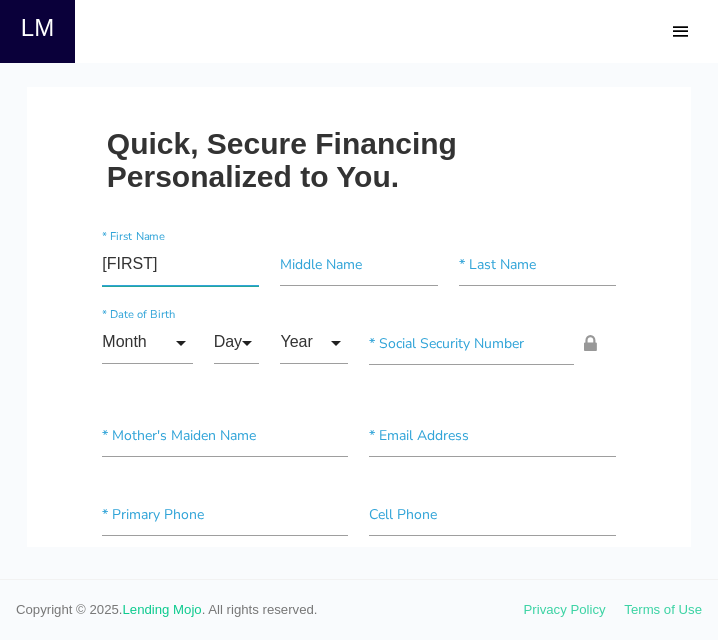 type on "[FIRST]" 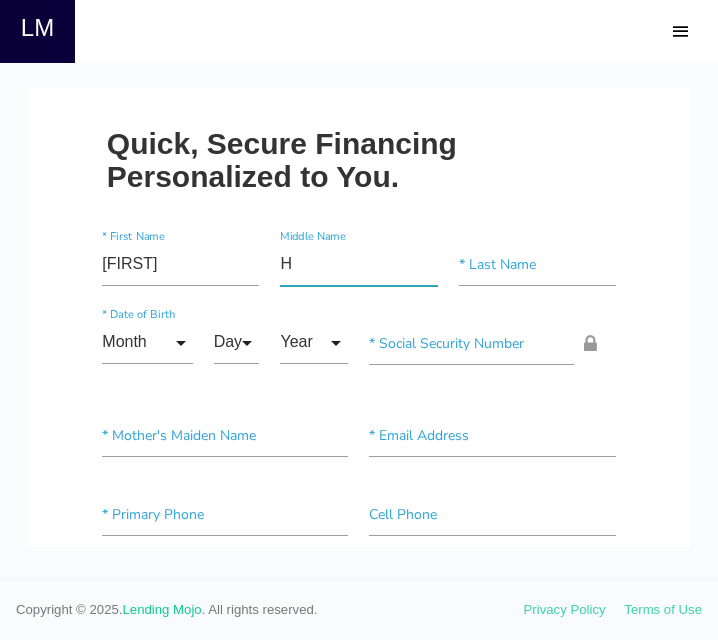 type on "H" 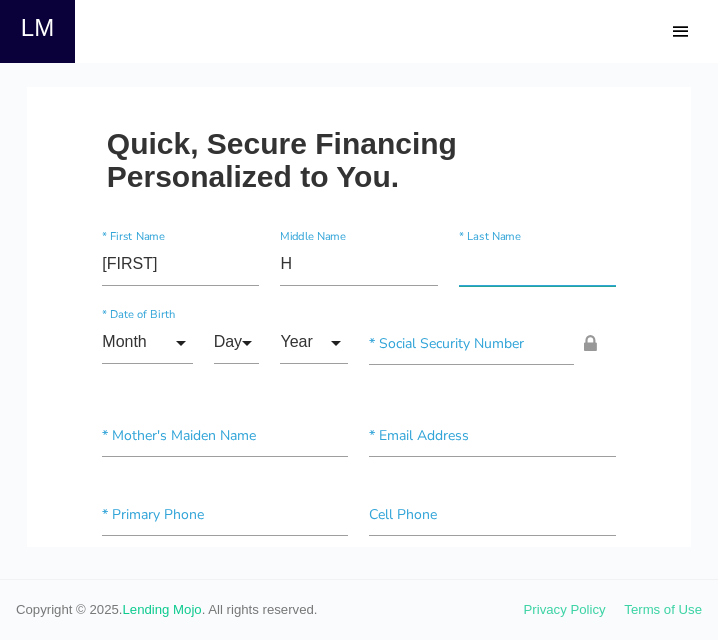 type on "l" 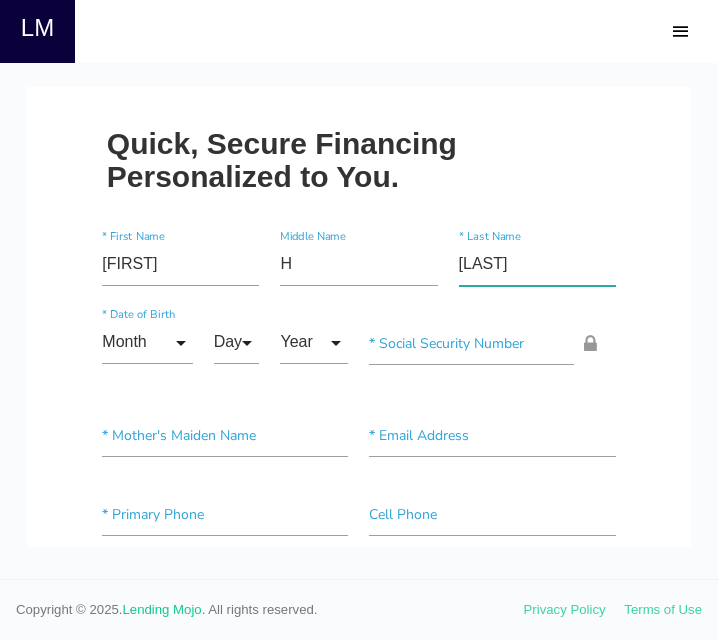 type on "[LAST]" 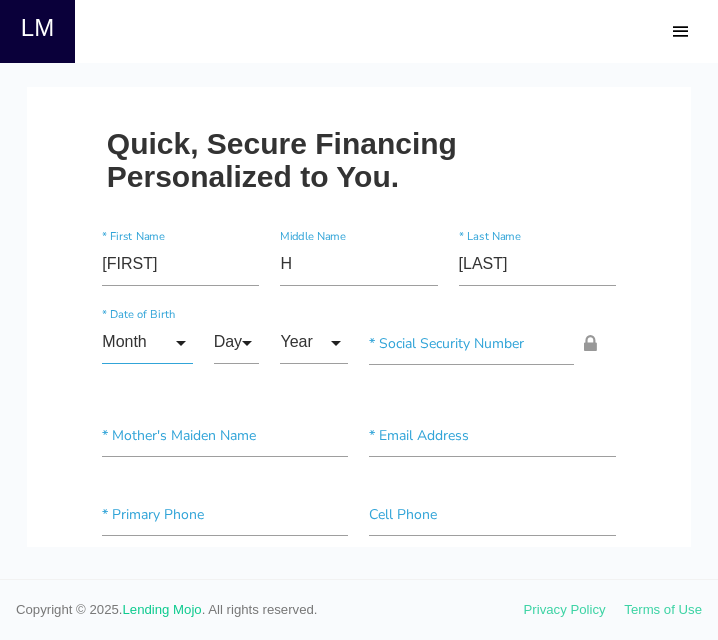 click on "Month" at bounding box center (147, 342) 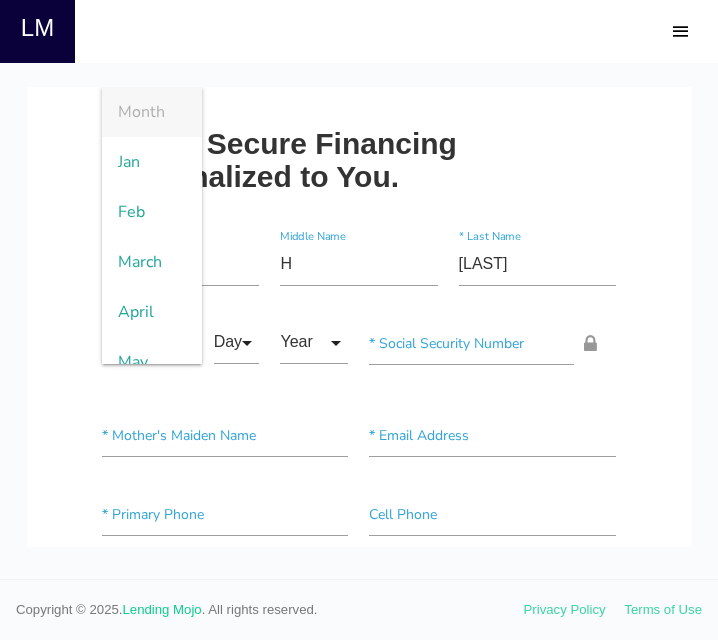 click on "[FIRST]
*
First Name
H
Middle Name
[LAST]
*
Last Name
Month Month Jan Feb March April May June July Aug Sept Oct Nov Dec
Month
Jan
Feb
March
April
May
June
July
Aug
Sept
Oct
Nov
Dec
*
Date of Birth
Day Day 1 2 3 4 5 6 7 8 9 10 11 12 13 14 15 16 17 18 19 20 21 22 23 24 25 26 27 28 29 30 31
Day
1
2" at bounding box center [359, 1467] 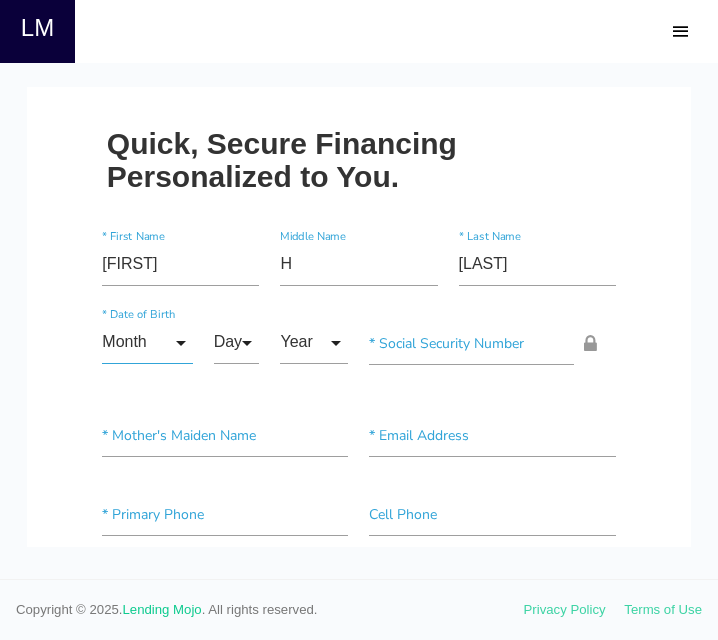 click on "Month" at bounding box center [147, 342] 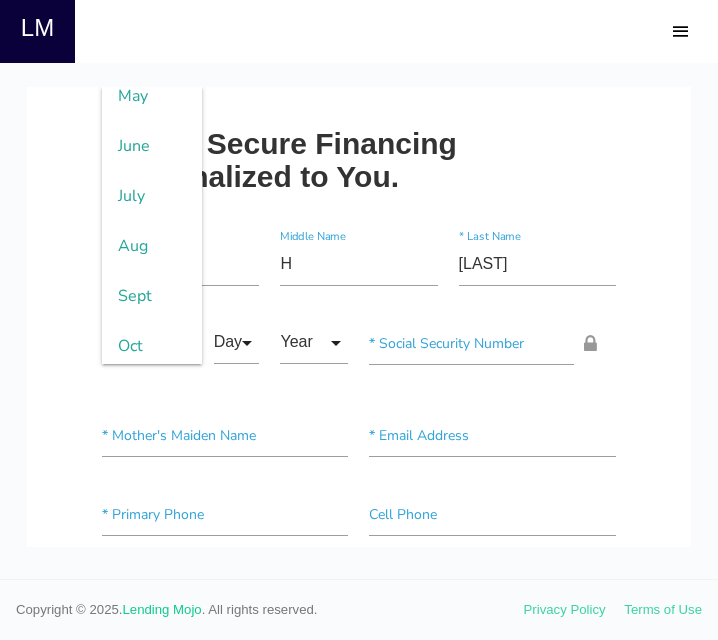 scroll, scrollTop: 270, scrollLeft: 0, axis: vertical 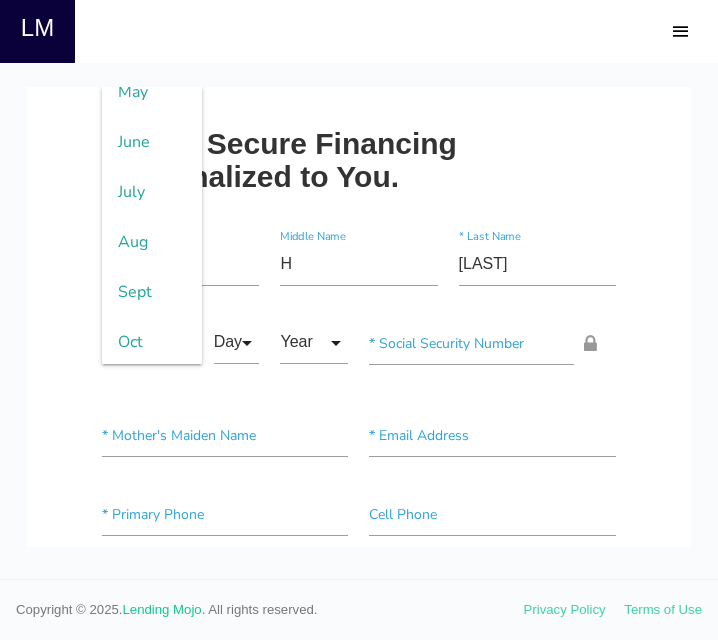 click on "Sept" at bounding box center [152, 292] 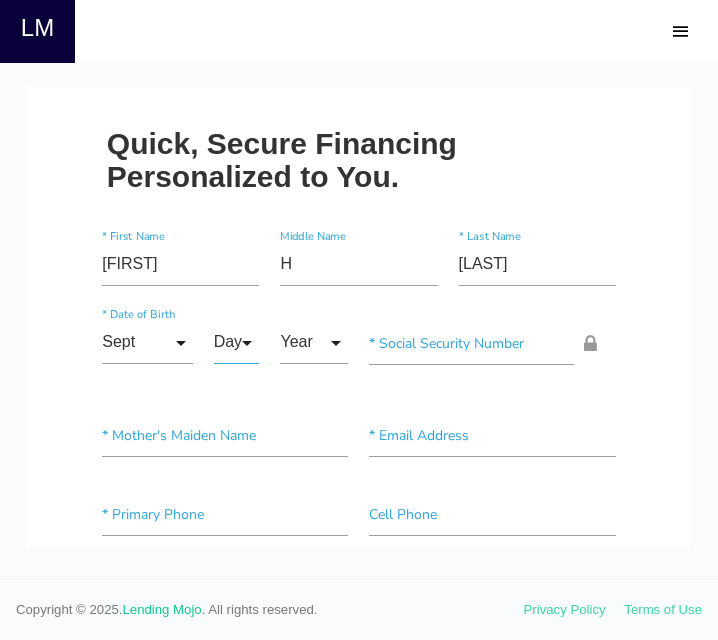 click on "Day" at bounding box center (237, 342) 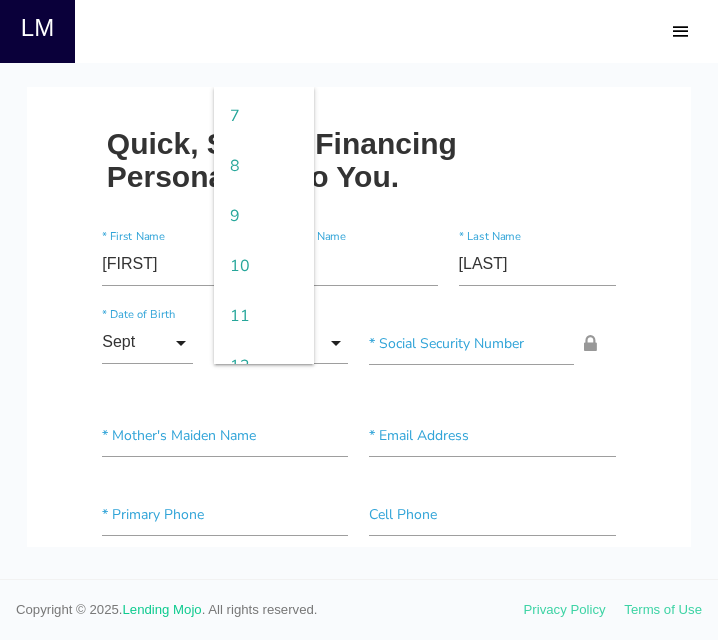 scroll, scrollTop: 347, scrollLeft: 0, axis: vertical 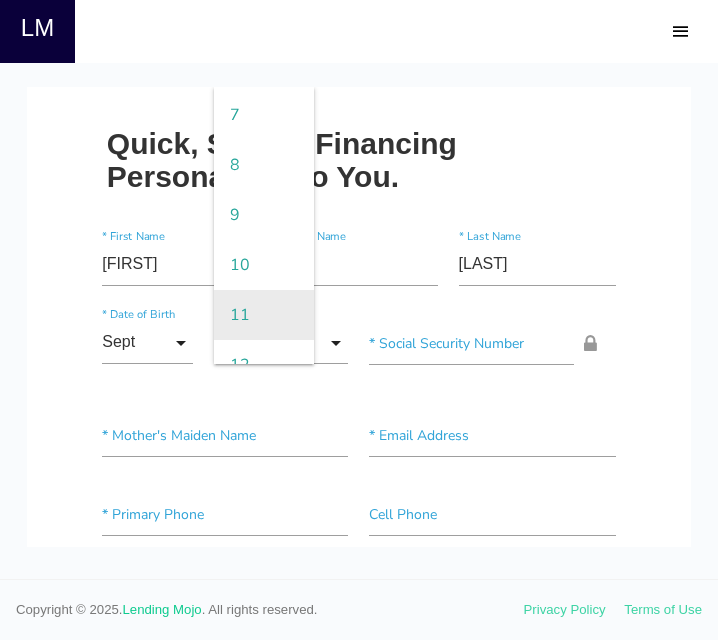 click on "11" at bounding box center (264, 315) 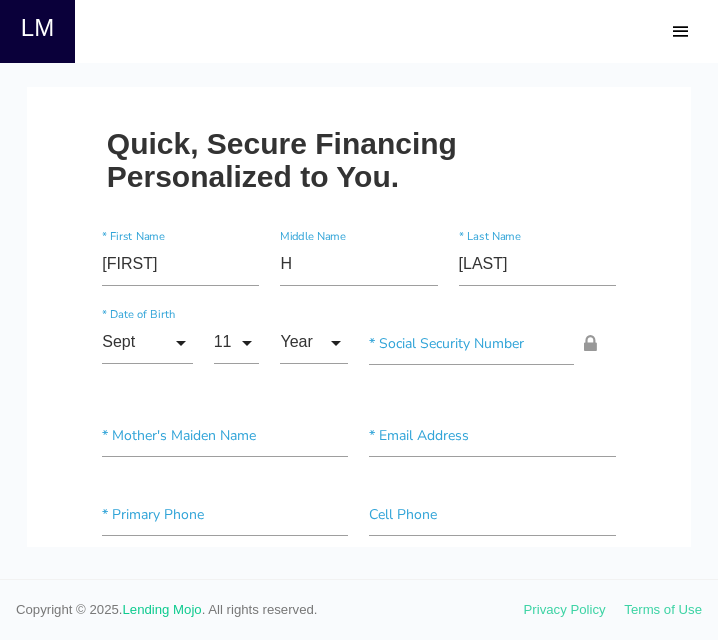 click on "Year Year 2007 2006 2005 2004 2003 2002 2001 2000 1999 1998 1997 1996 1995 1994 1993 1992 1991 1990 1989 1988 1987 1986 1985 1984 1983 1982 1981 1980 1979 1978 1977 1976 1975 1974 1973 1972 1971 1970 1969 1968 1967 1966 1965 1964 1963 1962 1961 1960 1959 1958 1957 1956 1955 1954 1953 1952 1951 1950 1949 1948 1947 1946 1945 1944 1943 1942 1941 1940 1939 1938 1937 1936 1935 1934 1933 1932 1931 1930 1929 1928 1927 1926 1925 1924 1923 1922 1921 1920
Year
2007
2006
2005
2004
2003
2002
2001
2000
1999
1998
1997
1996
1995
1994
1993
1992
1991
1990
1989
1988
1987
1986
1985
1984
1983
1982
1981
1980
1979
1978
1977
1976
1975
1974
1973
1972
1971" at bounding box center [314, 346] 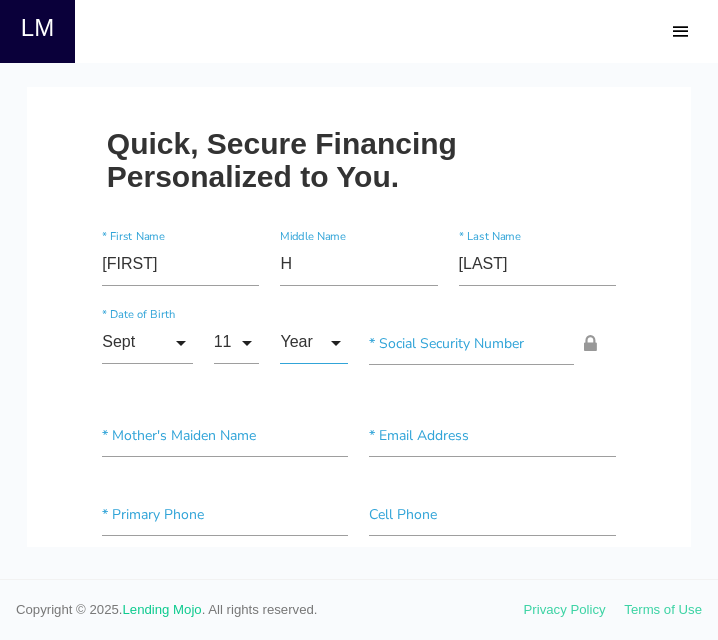 click on "Year" at bounding box center [314, 342] 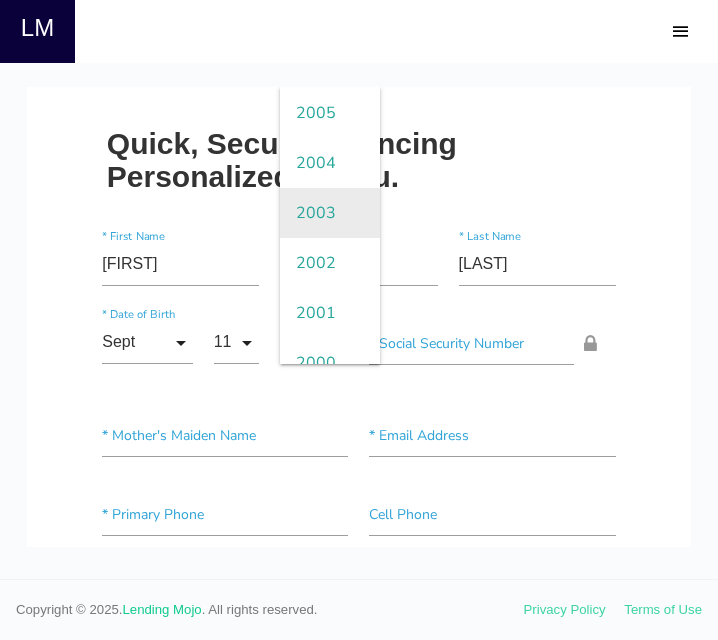 scroll, scrollTop: 150, scrollLeft: 0, axis: vertical 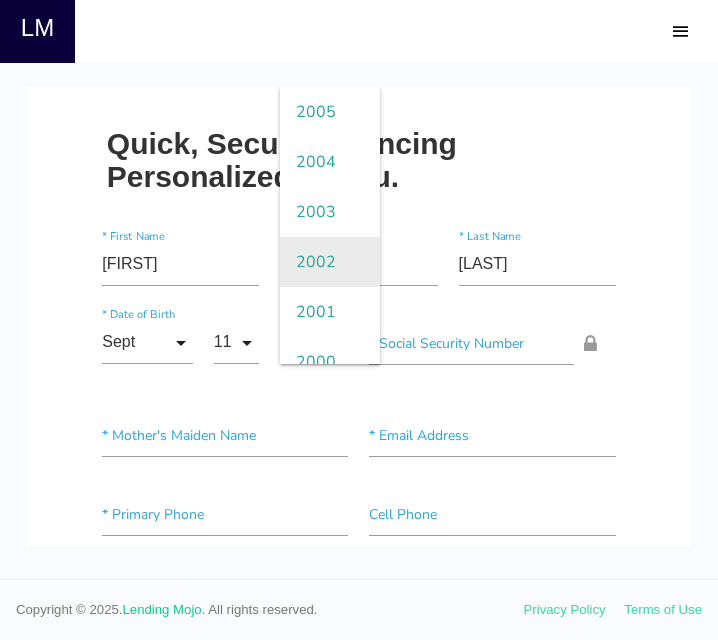 click on "2002" at bounding box center (330, 262) 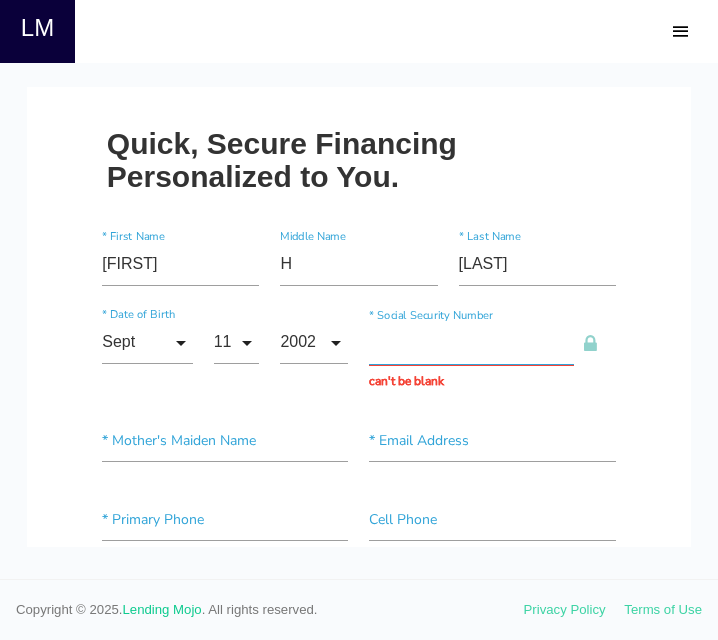 click at bounding box center (471, 343) 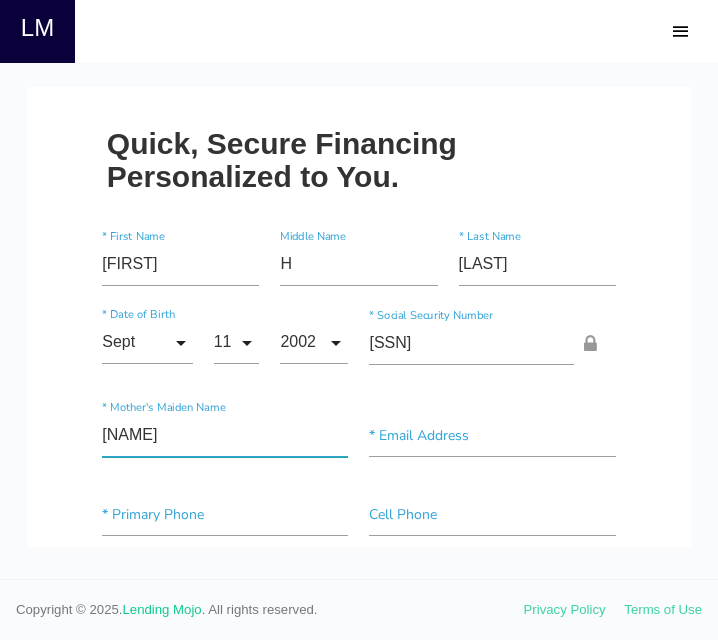 click on "[NAME]" at bounding box center (225, 435) 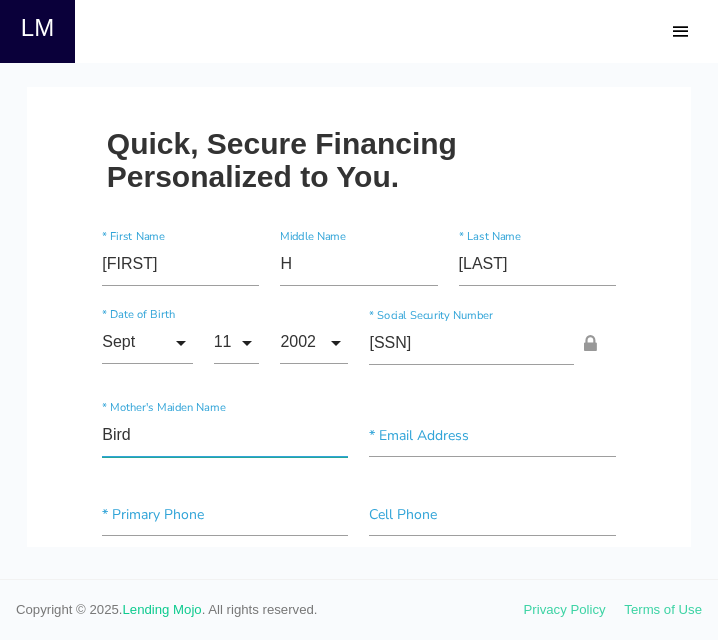 type on "Bird" 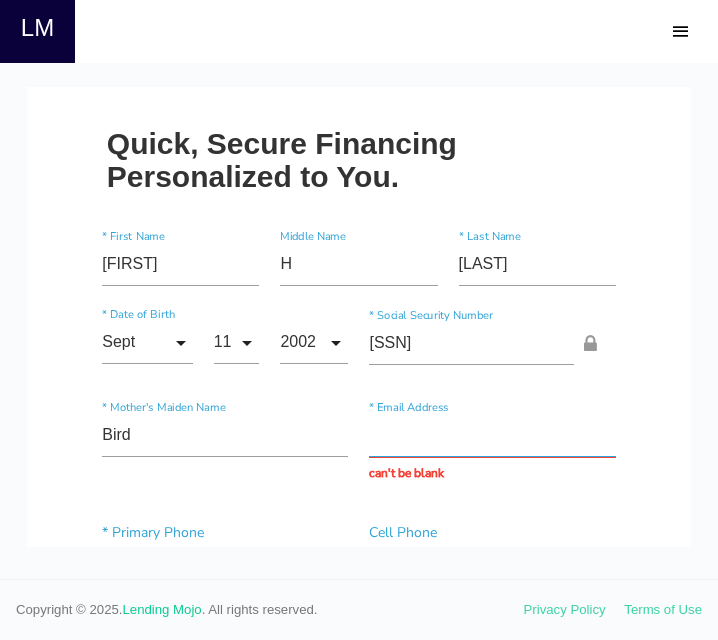 click at bounding box center (492, 435) 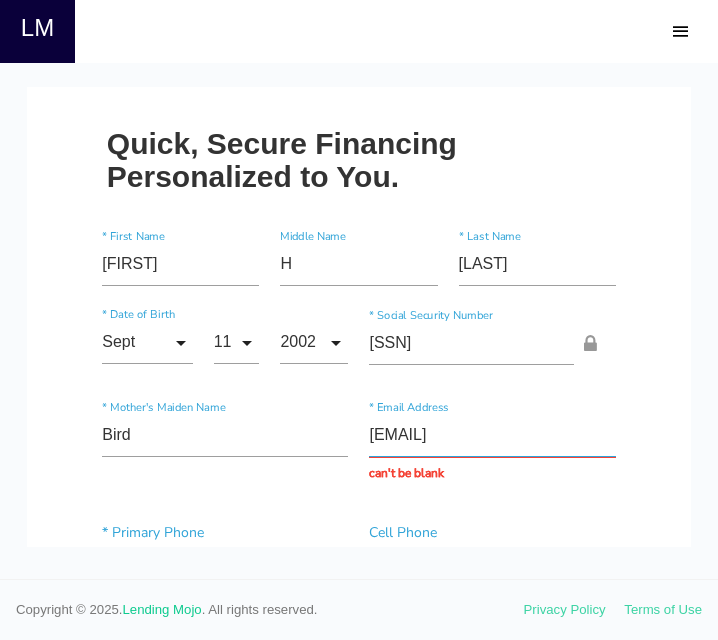 scroll, scrollTop: 216, scrollLeft: 0, axis: vertical 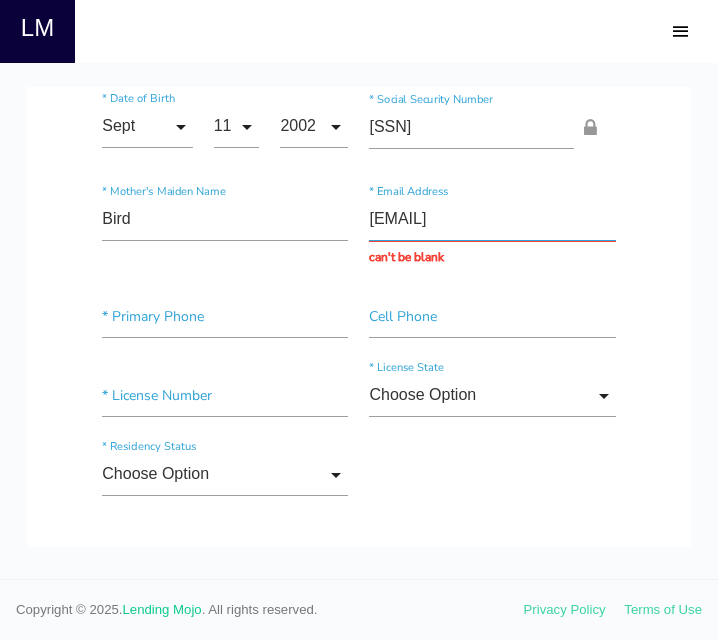 type on "[EMAIL]" 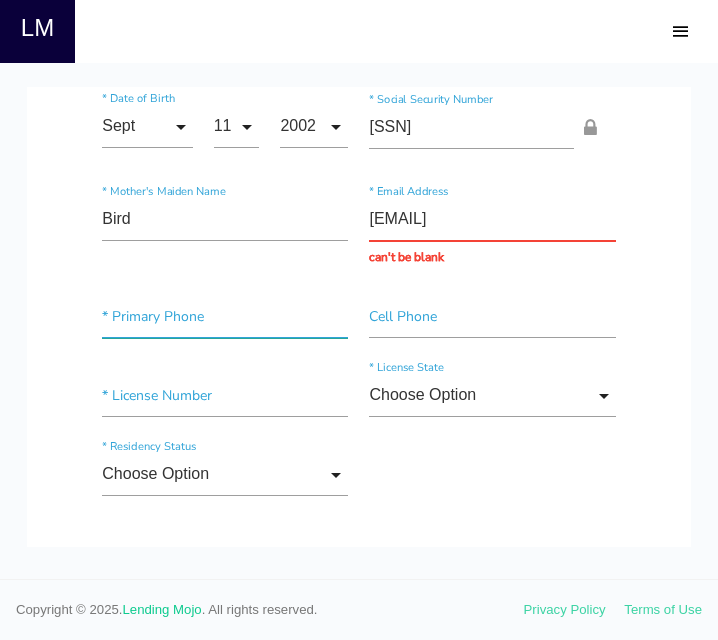 click on "*
Primary Phone" at bounding box center (225, 320) 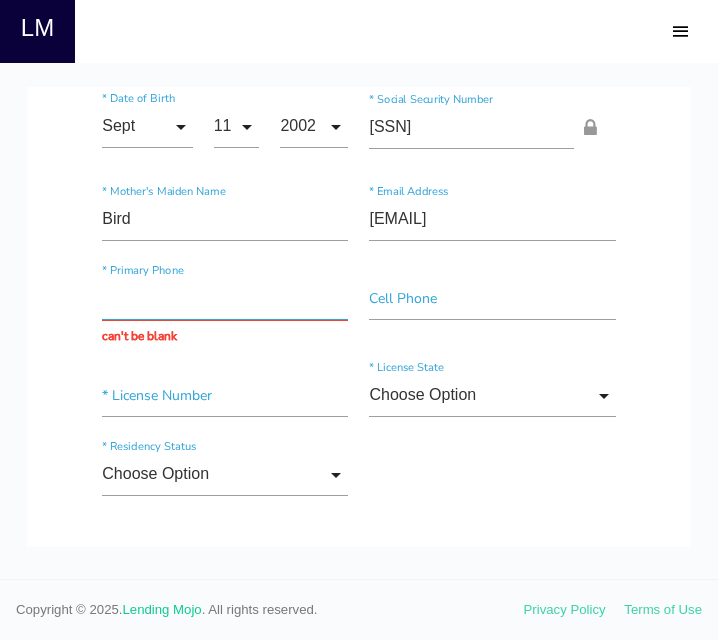 click at bounding box center [225, 298] 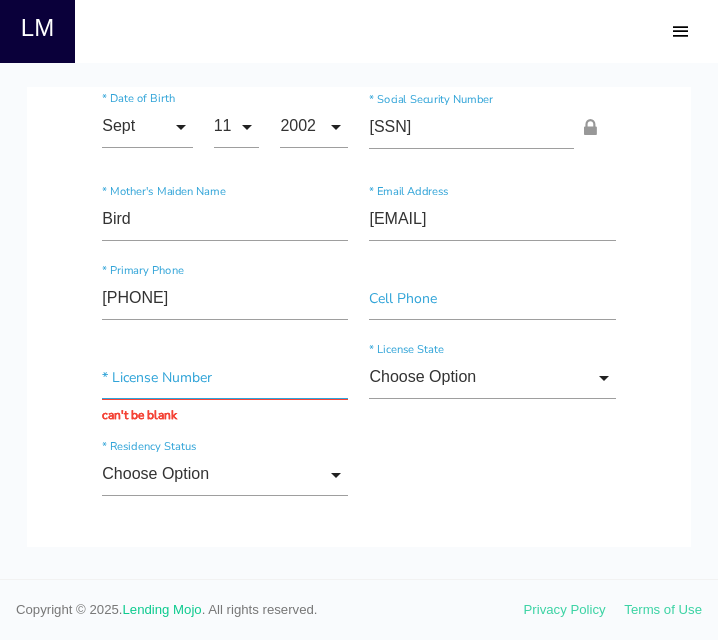 click at bounding box center (225, 377) 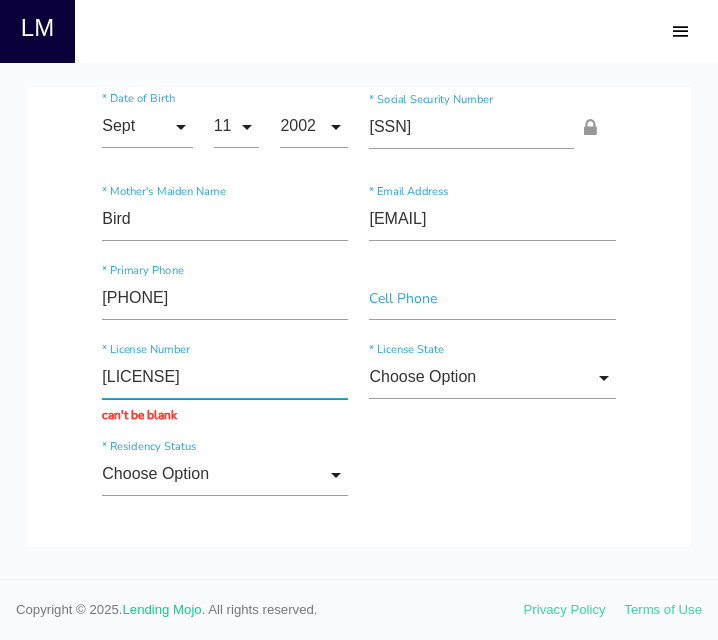 type on "[LICENSE]" 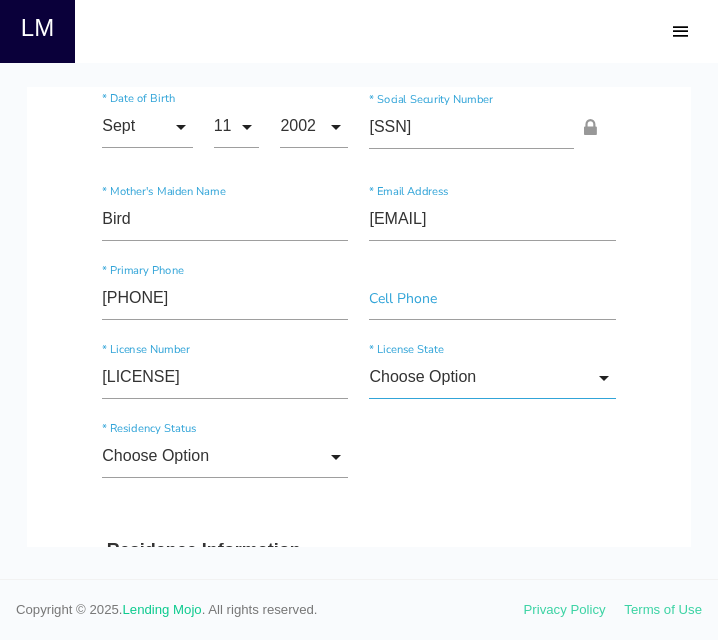 click on "Choose Option" at bounding box center (492, 377) 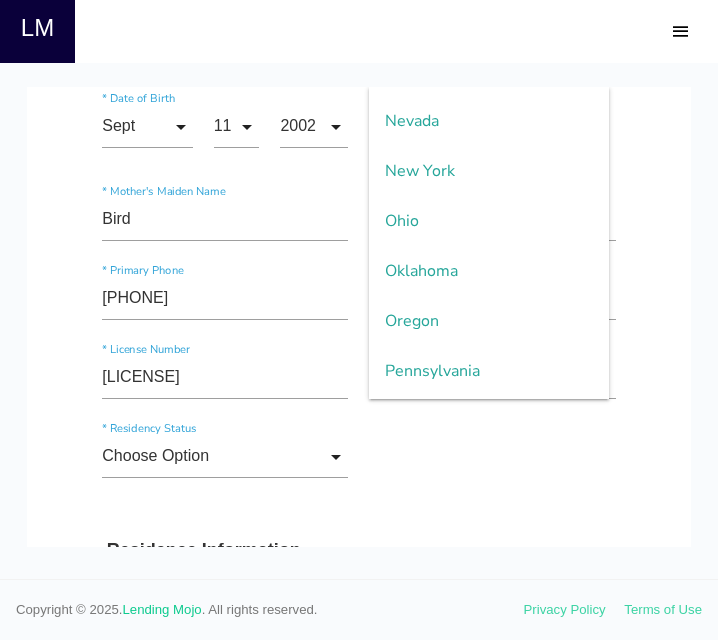 scroll, scrollTop: 1692, scrollLeft: 0, axis: vertical 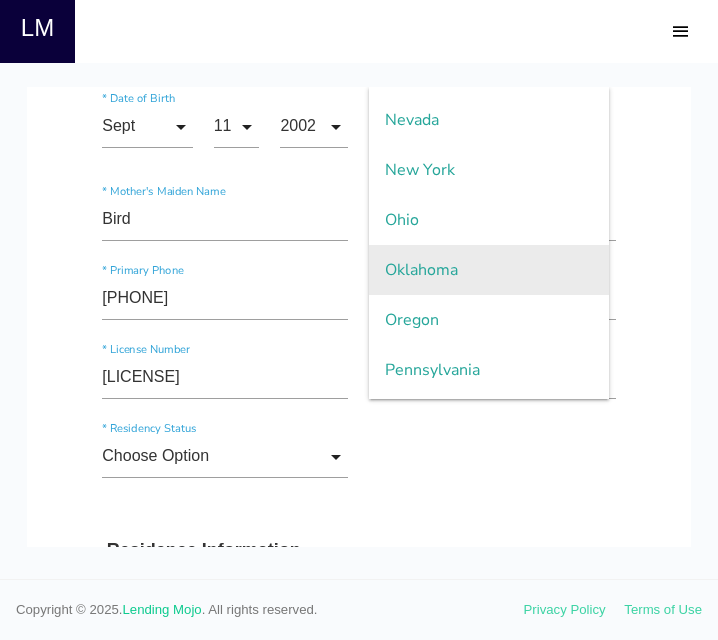 click on "Oklahoma" at bounding box center (489, 270) 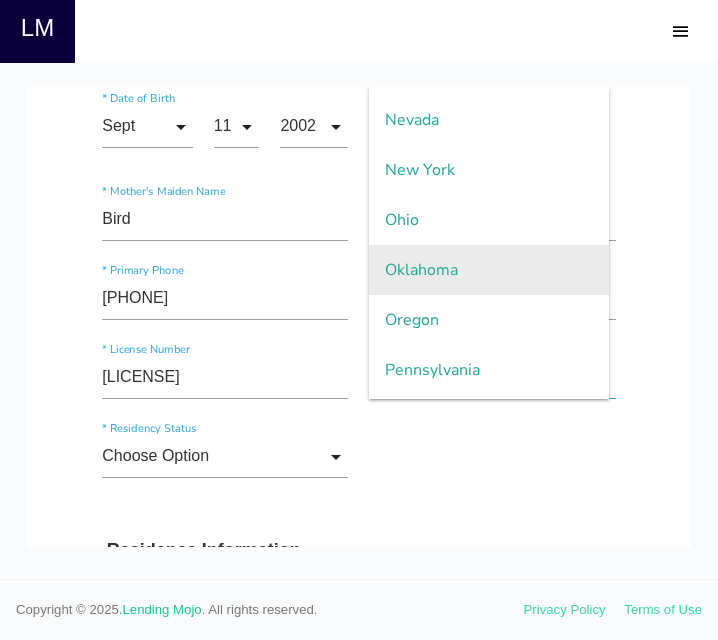 type on "Oklahoma" 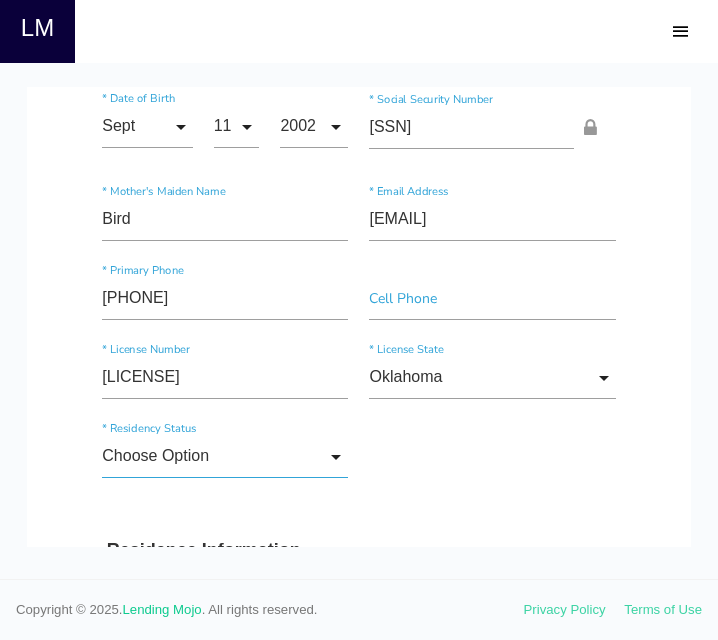 click on "Choose Option" at bounding box center (225, 456) 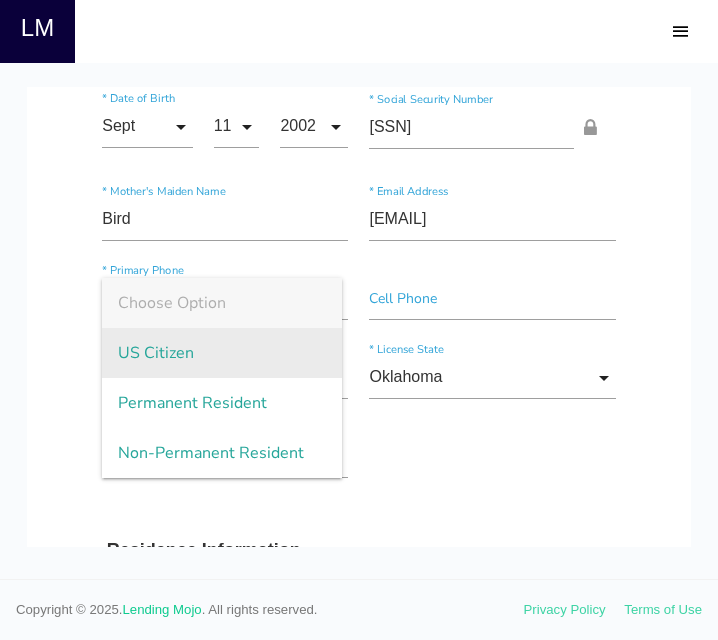 click on "US Citizen" at bounding box center [222, 353] 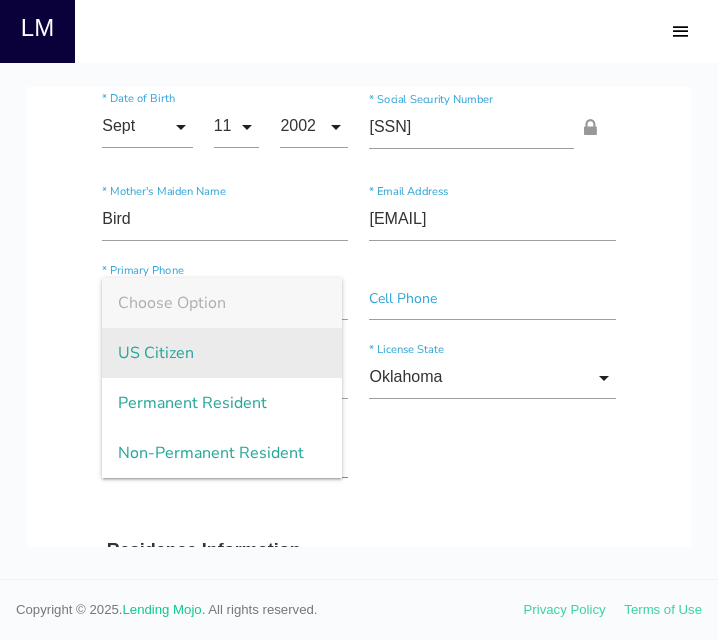 type on "US Citizen" 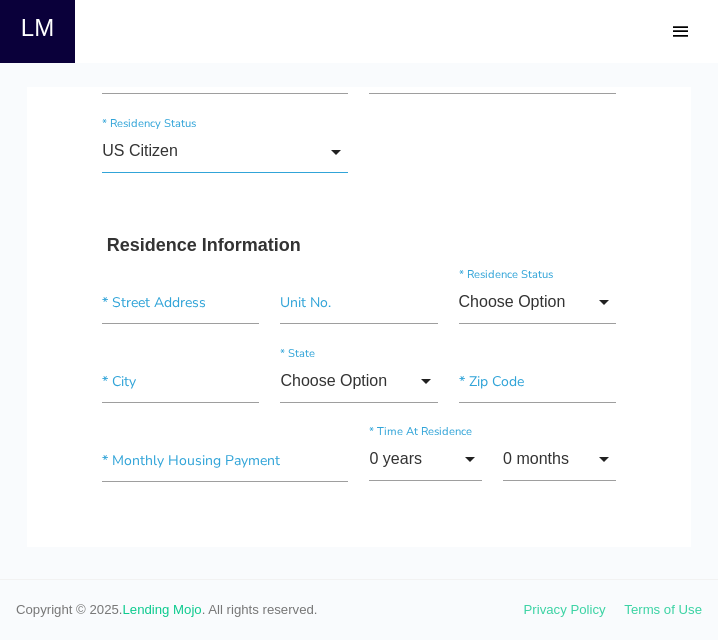 scroll, scrollTop: 534, scrollLeft: 0, axis: vertical 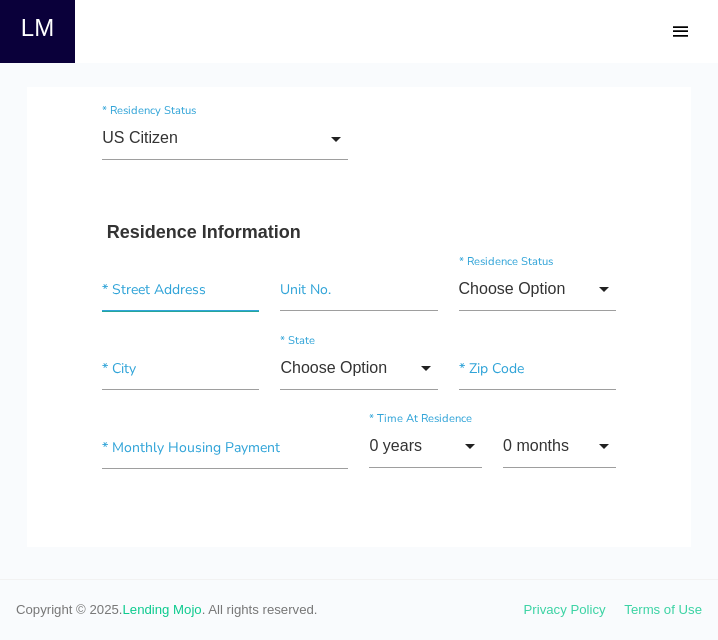 click at bounding box center [180, 289] 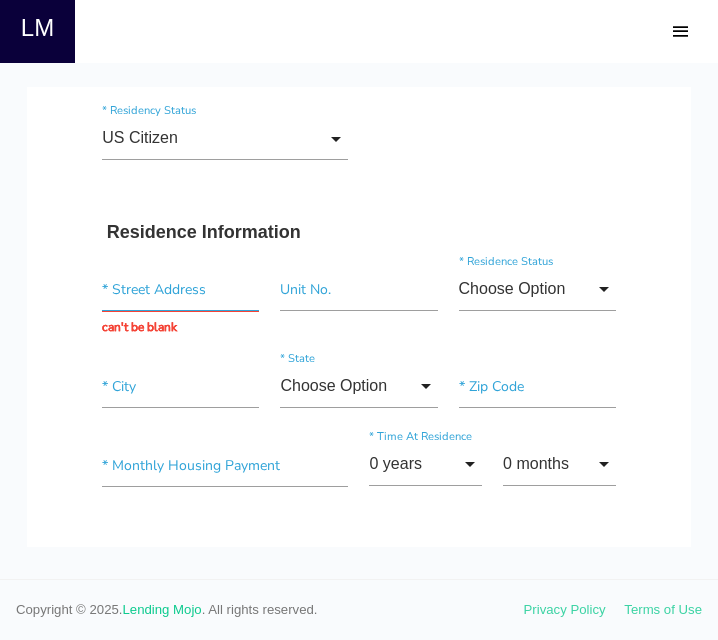 click at bounding box center [180, 289] 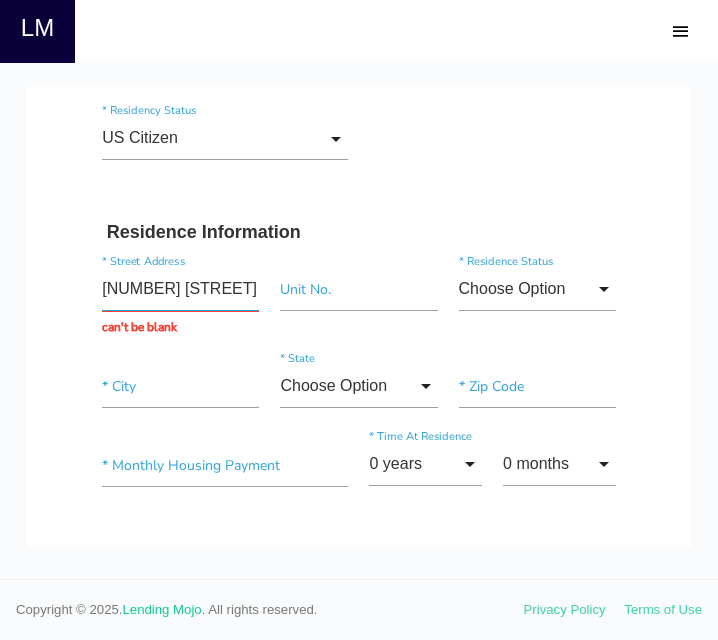 type on "[NUMBER] [STREET]" 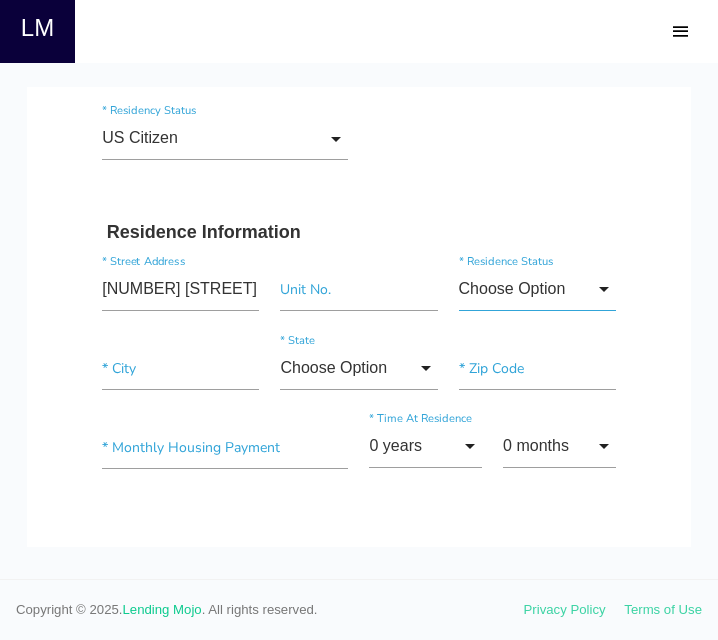 click on "Choose Option" at bounding box center (537, 289) 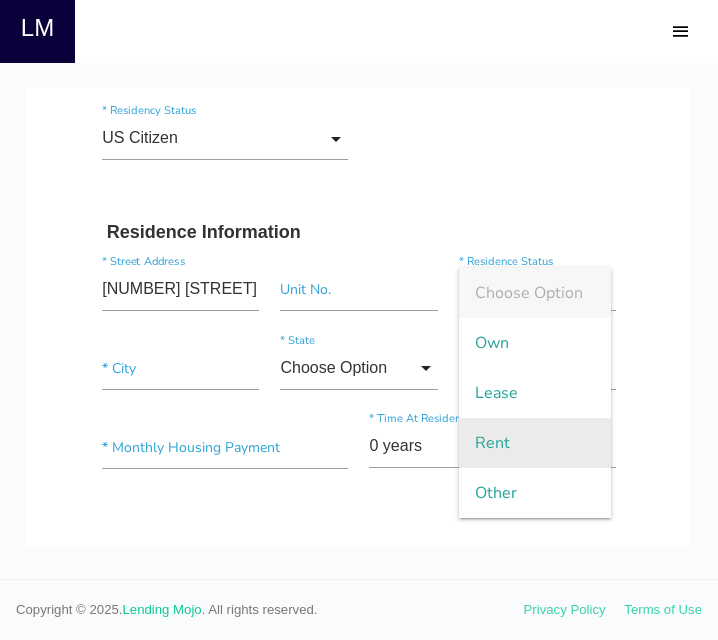 click on "Rent" at bounding box center [535, 443] 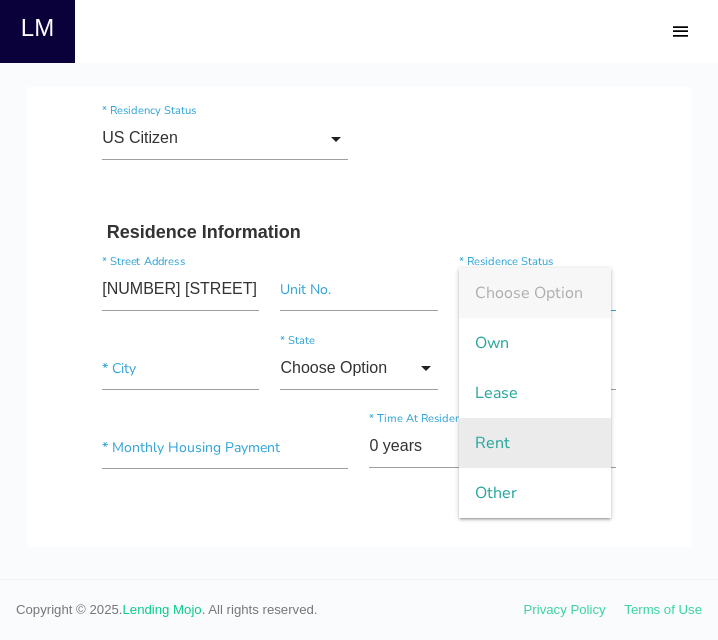 type on "Rent" 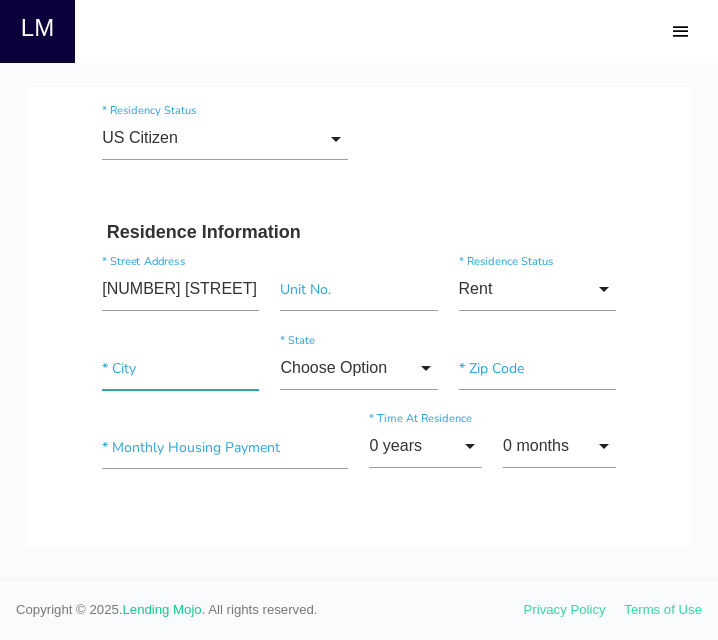 click at bounding box center [180, 368] 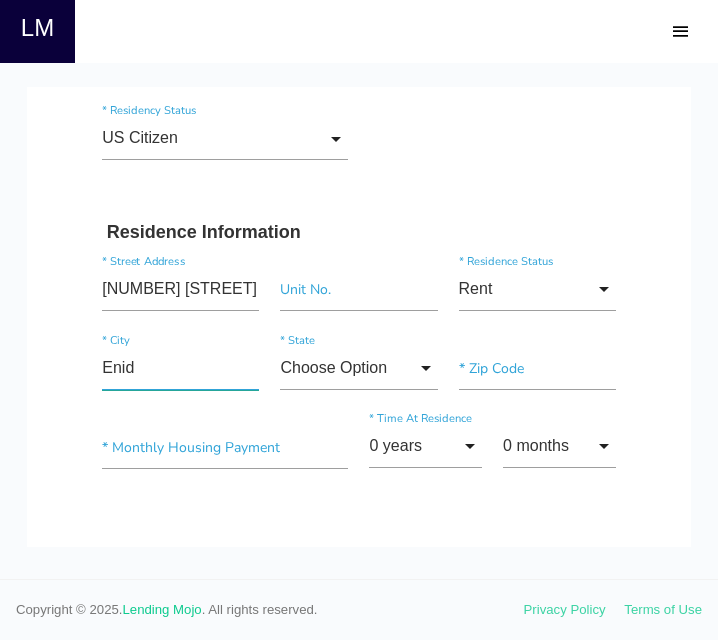 type on "Enid" 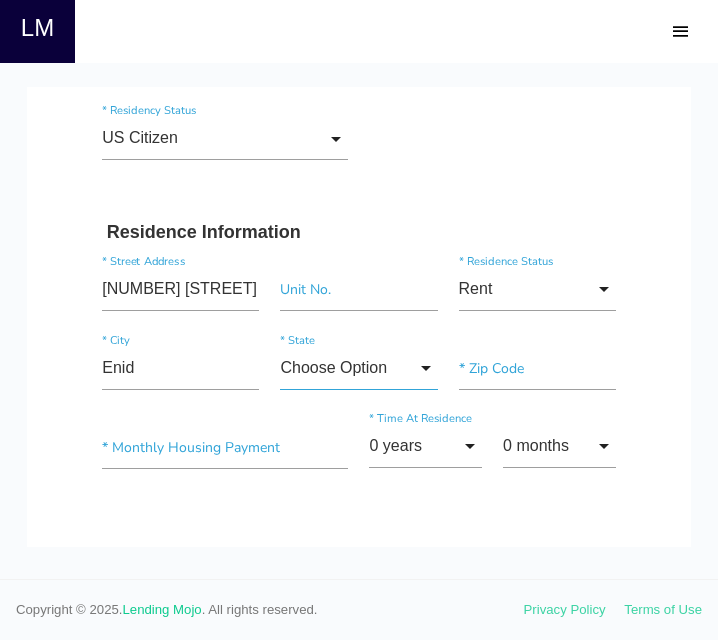 click on "Choose Option" at bounding box center (358, 368) 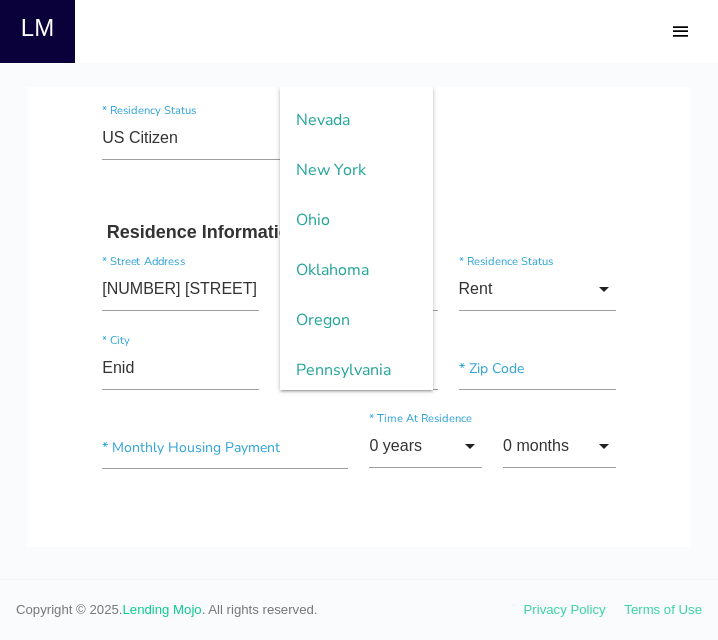 scroll, scrollTop: 1716, scrollLeft: 0, axis: vertical 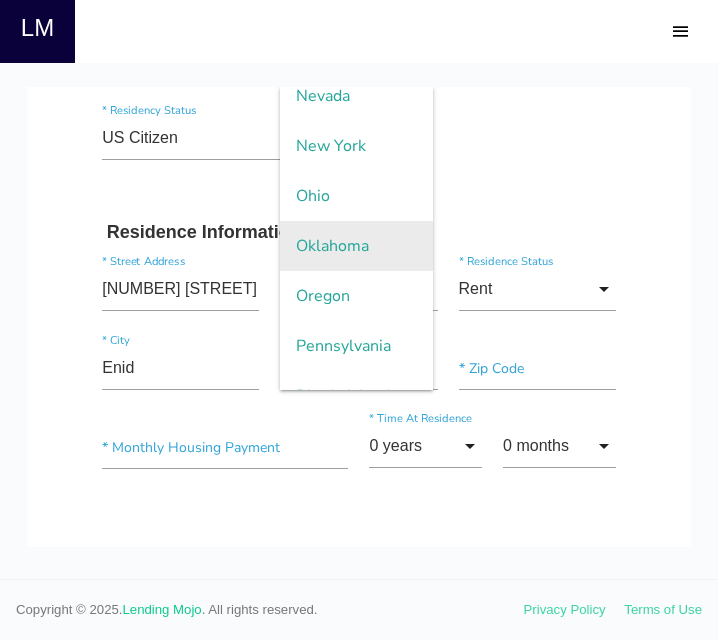 click on "Oklahoma" at bounding box center (356, 246) 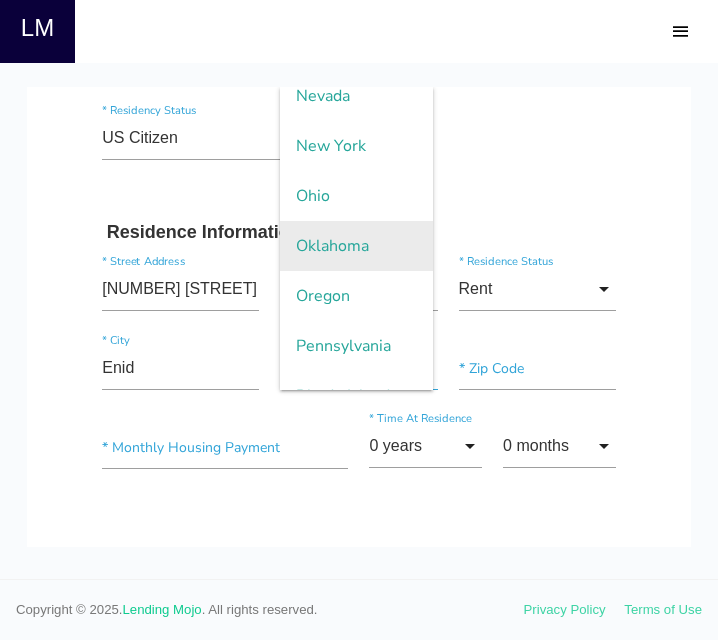 type on "Oklahoma" 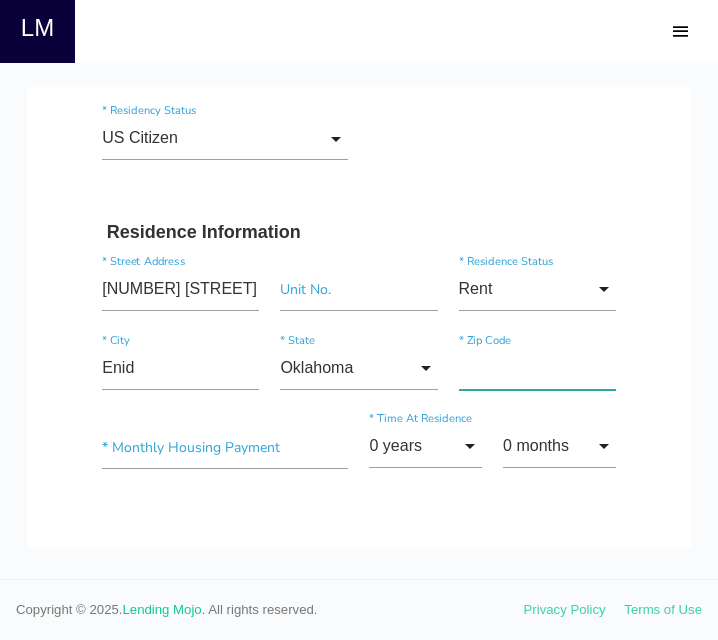 click at bounding box center [537, 368] 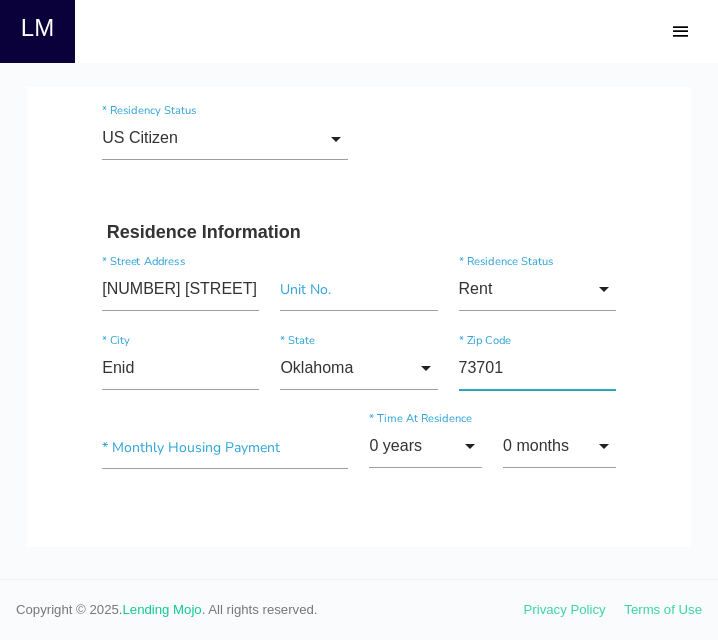type on "73701" 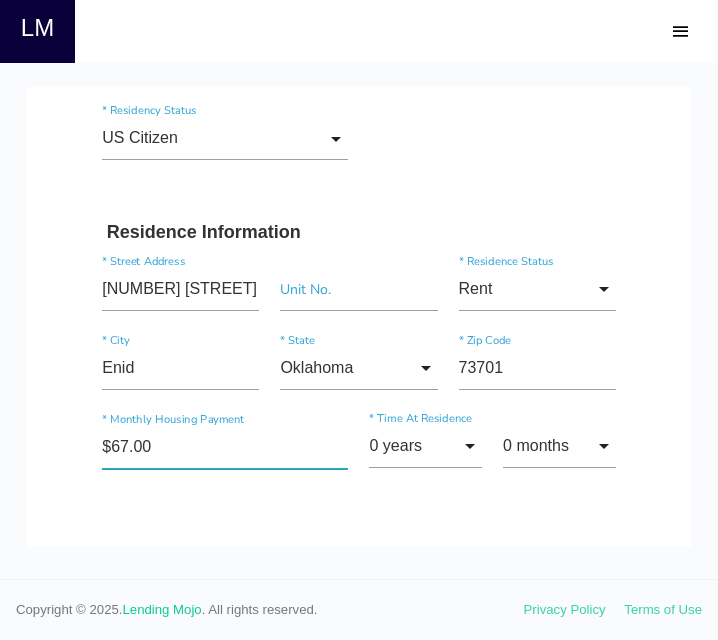 type on "$675.00" 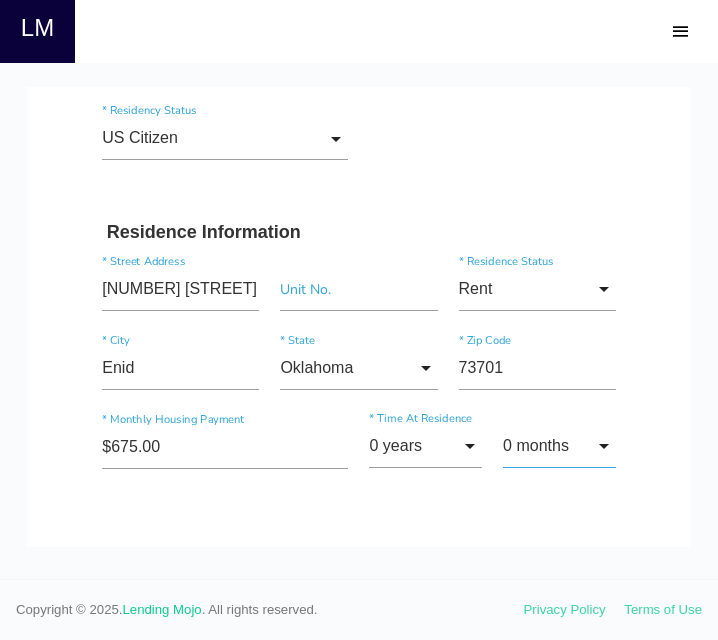 click on "0 months" at bounding box center [559, 446] 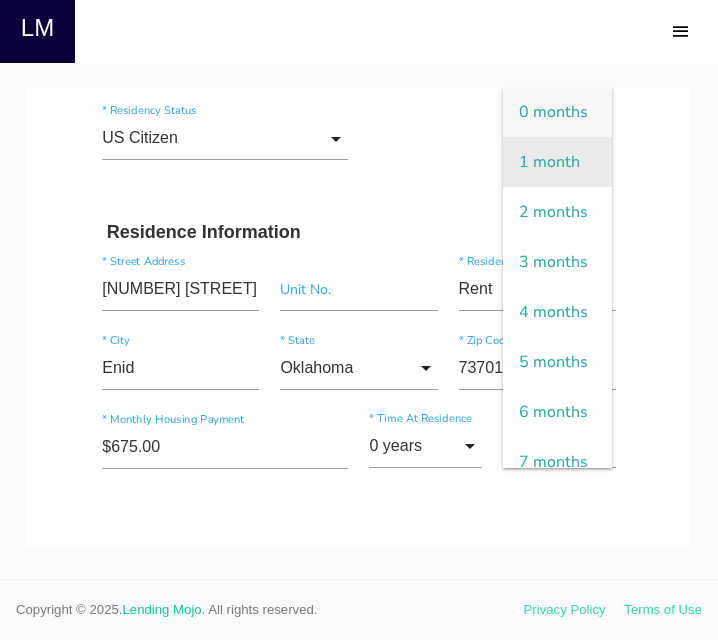 click on "1 month" at bounding box center (557, 162) 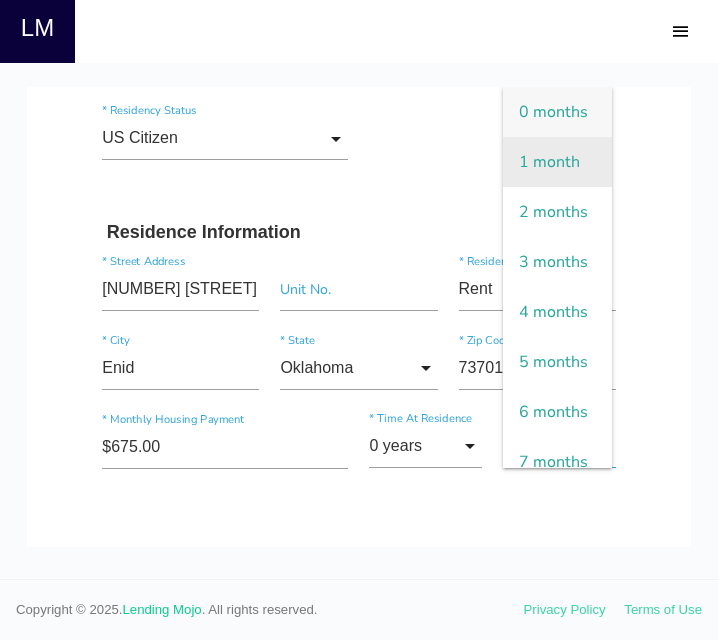 type on "1 month" 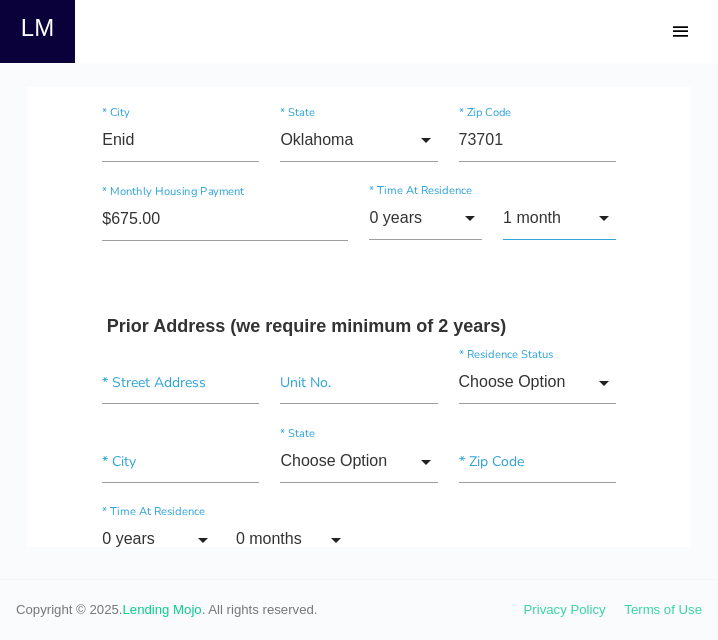 scroll, scrollTop: 811, scrollLeft: 0, axis: vertical 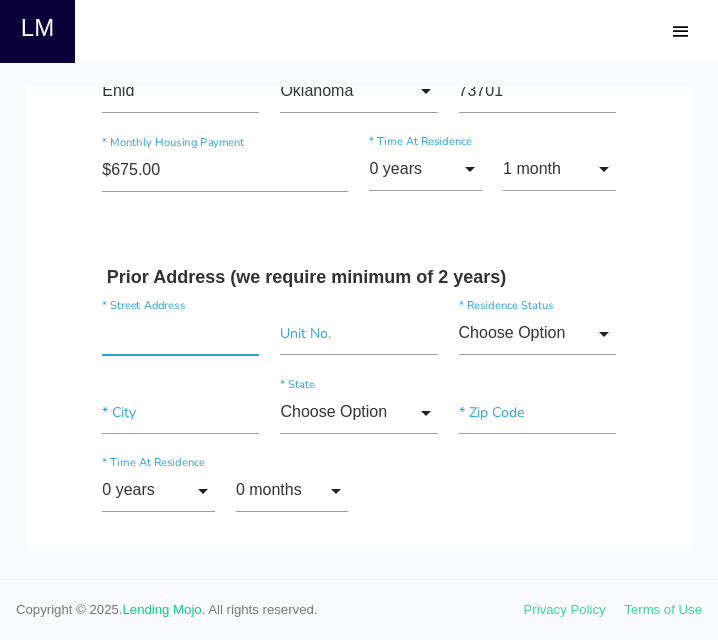 click at bounding box center (180, 333) 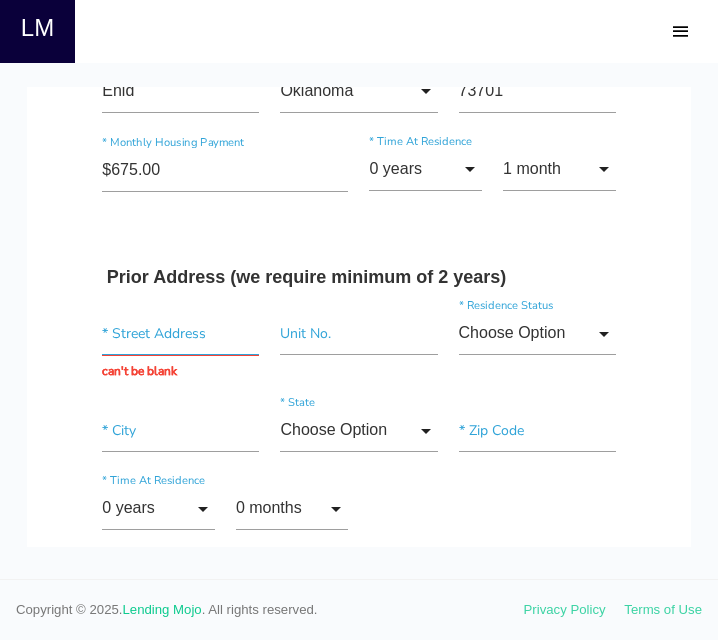 click at bounding box center (180, 333) 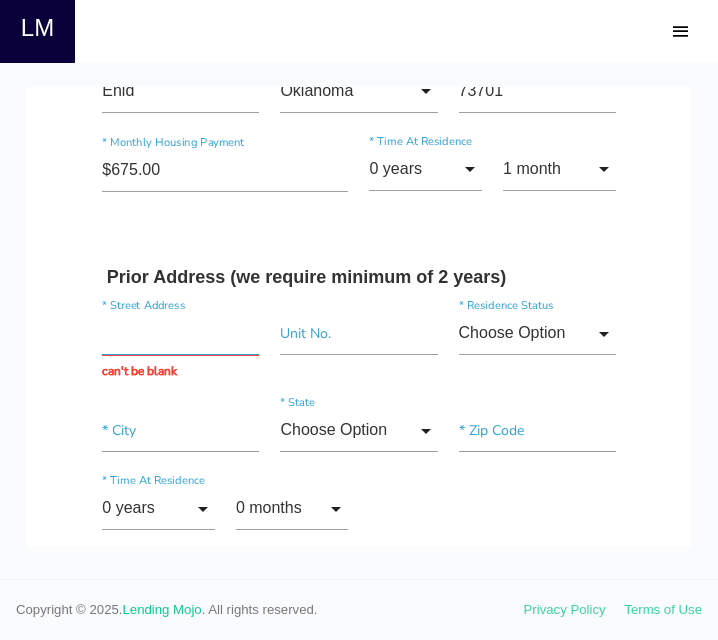 paste on "[NUMBER] [STREET]" 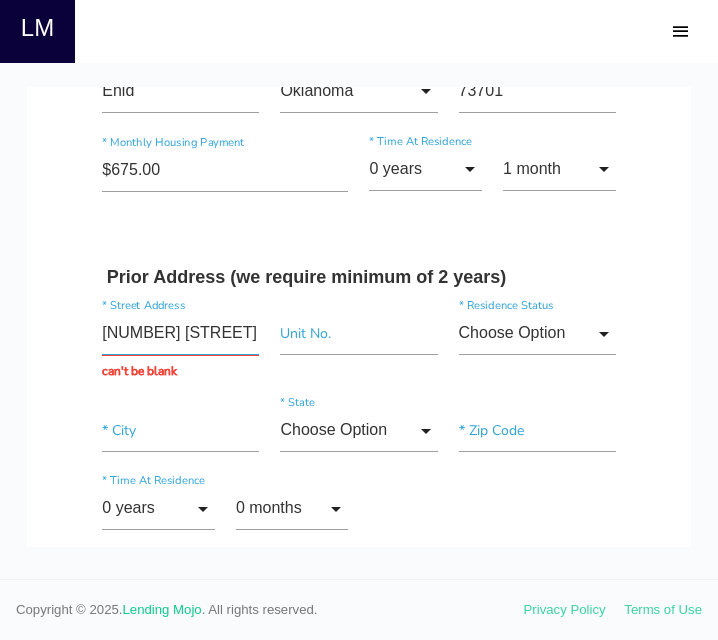 type on "[NUMBER] [STREET]" 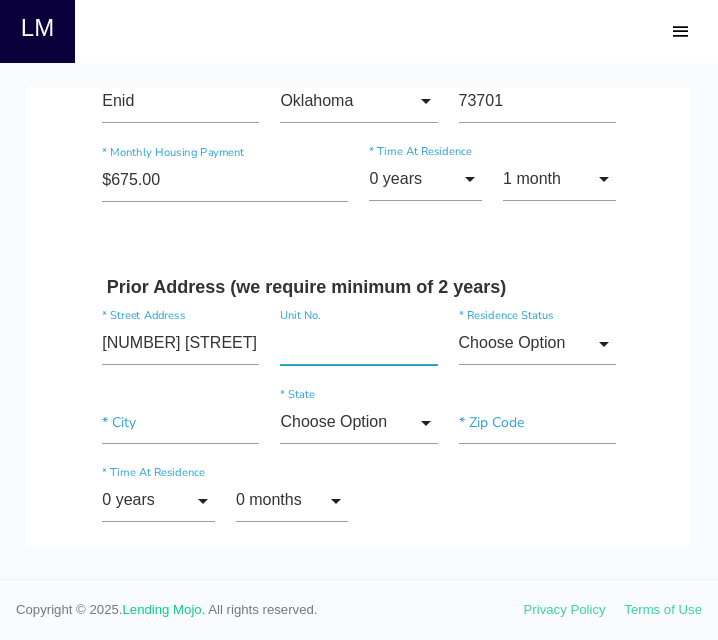 scroll, scrollTop: 800, scrollLeft: 0, axis: vertical 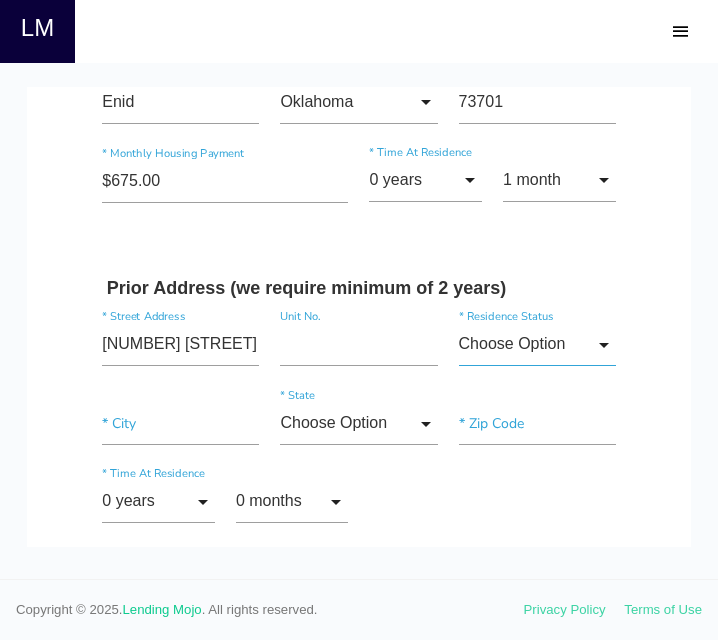 click on "Choose Option" at bounding box center [537, 344] 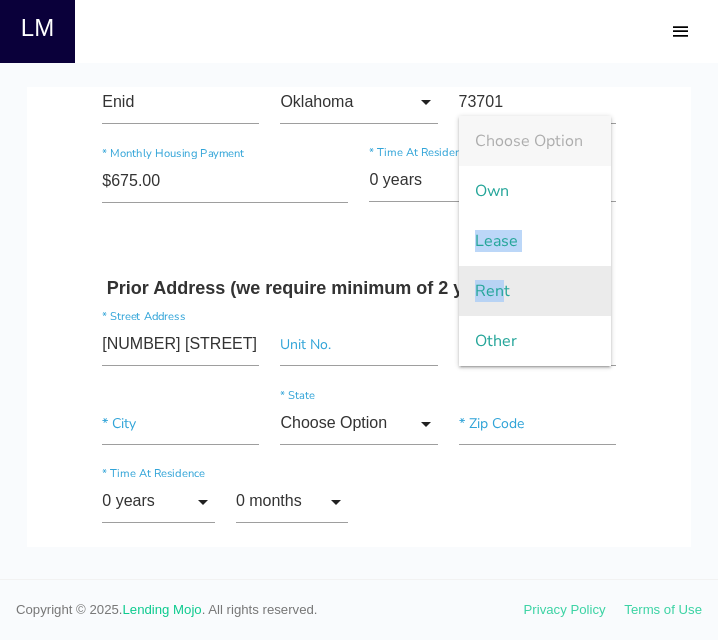 drag, startPoint x: 521, startPoint y: 204, endPoint x: 489, endPoint y: 283, distance: 85.23497 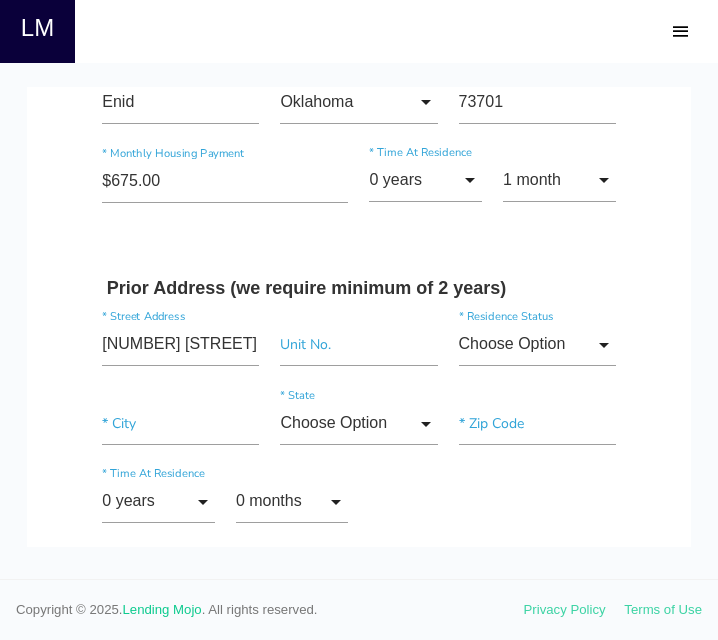 click on "Rent" at bounding box center [535, 291] 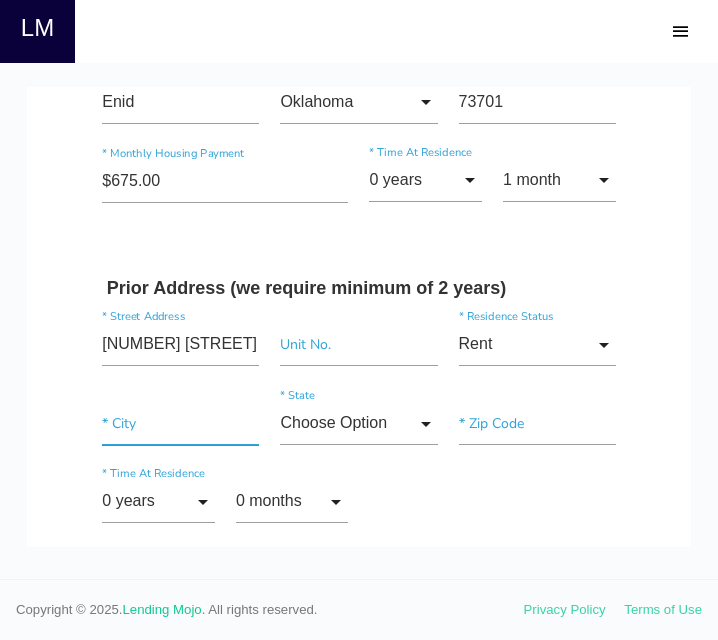 click at bounding box center (180, 423) 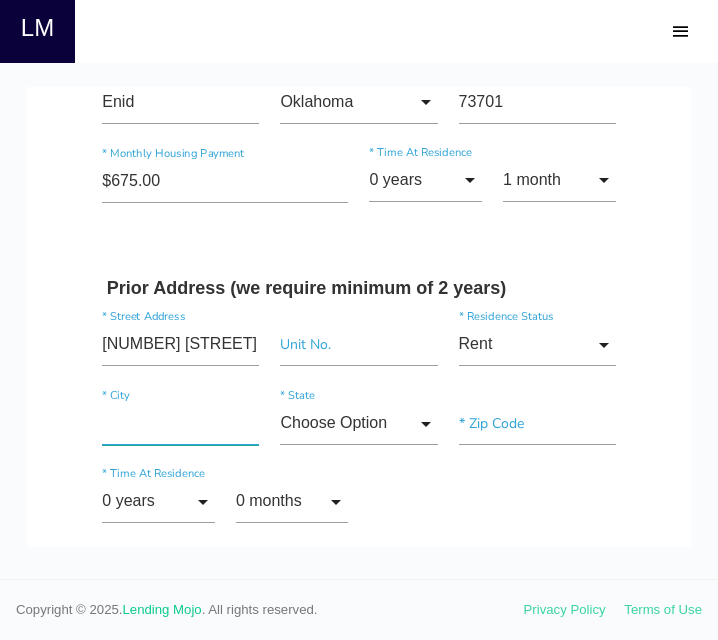 type on "e" 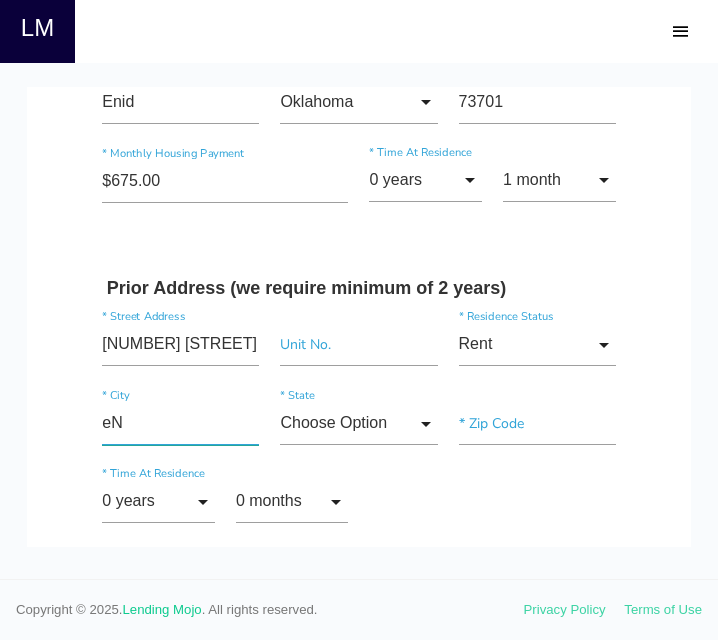 type on "e" 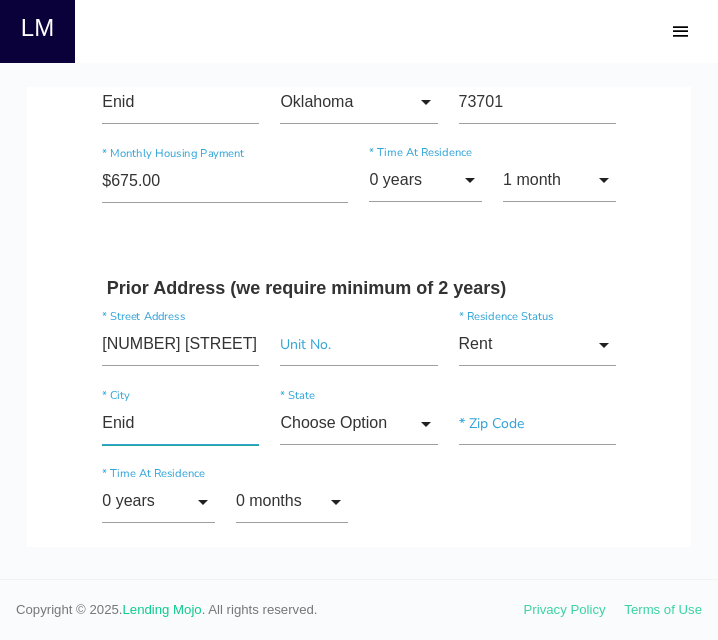 type on "Enid" 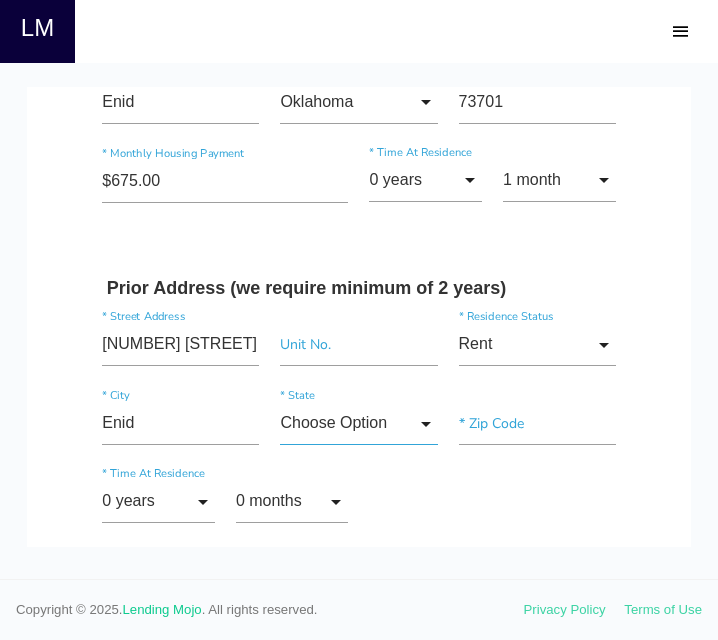 click on "Choose Option" at bounding box center (358, 423) 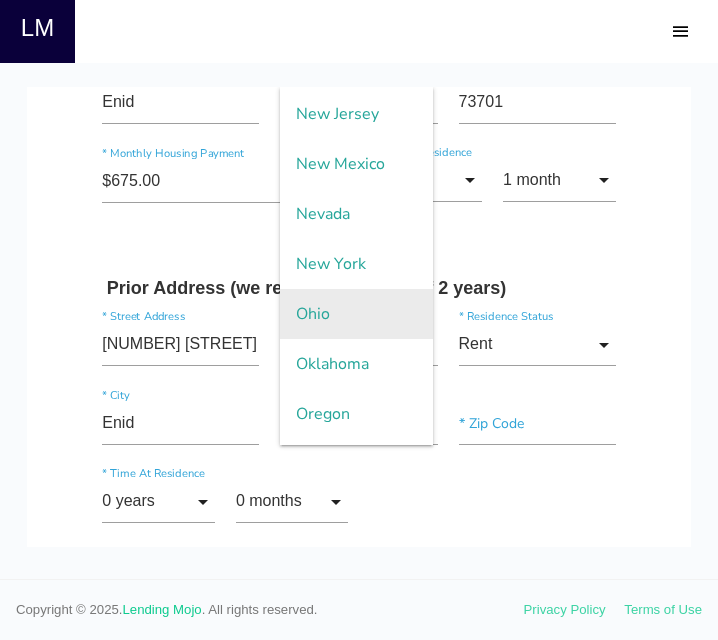 scroll, scrollTop: 1636, scrollLeft: 0, axis: vertical 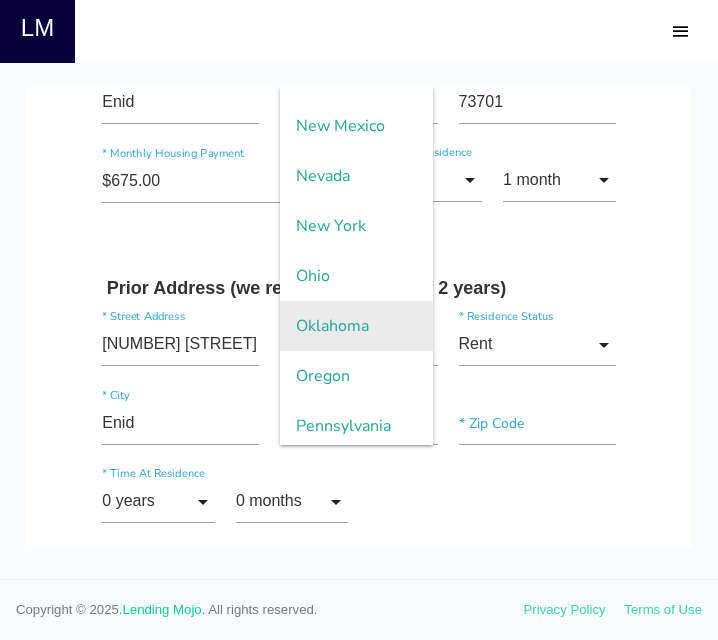 click on "Oklahoma" at bounding box center [356, 326] 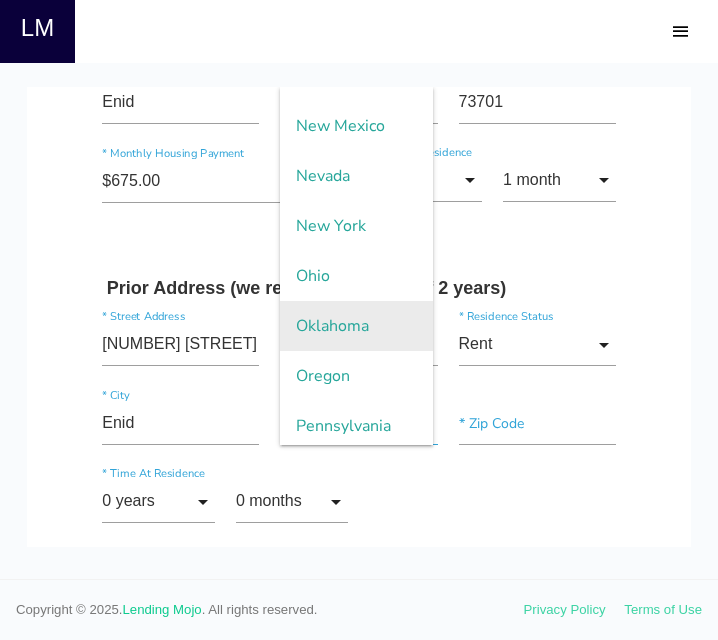 type on "Oklahoma" 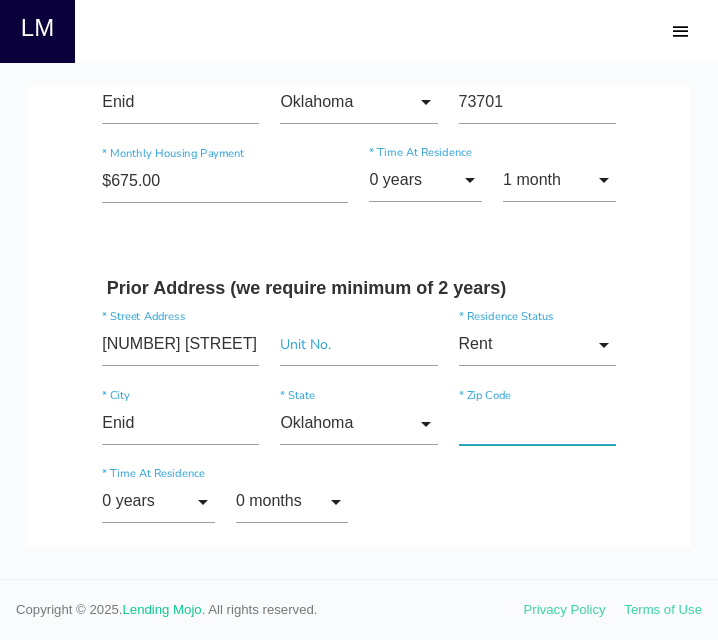 click at bounding box center (537, 423) 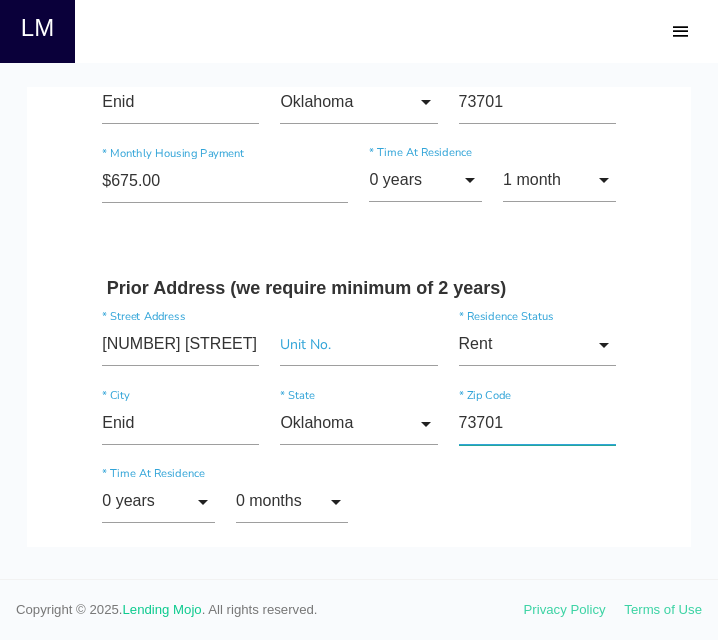 type on "73701" 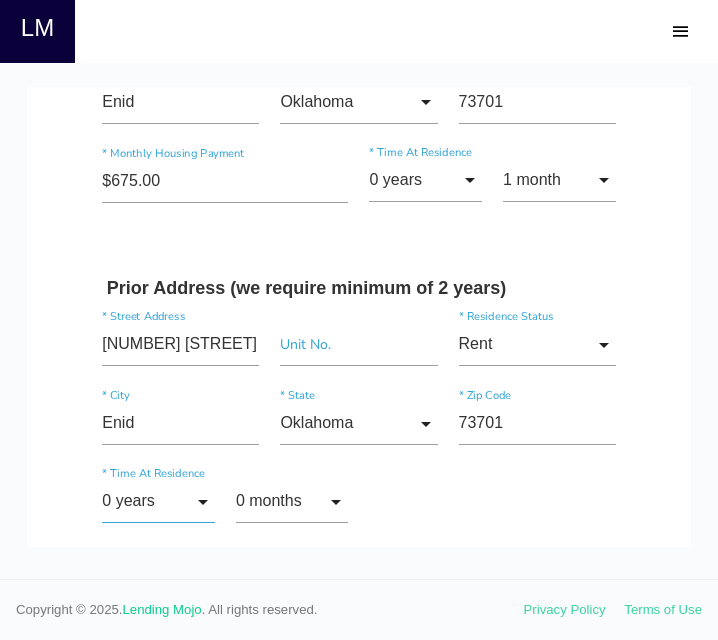 click on "0 years" at bounding box center (158, 501) 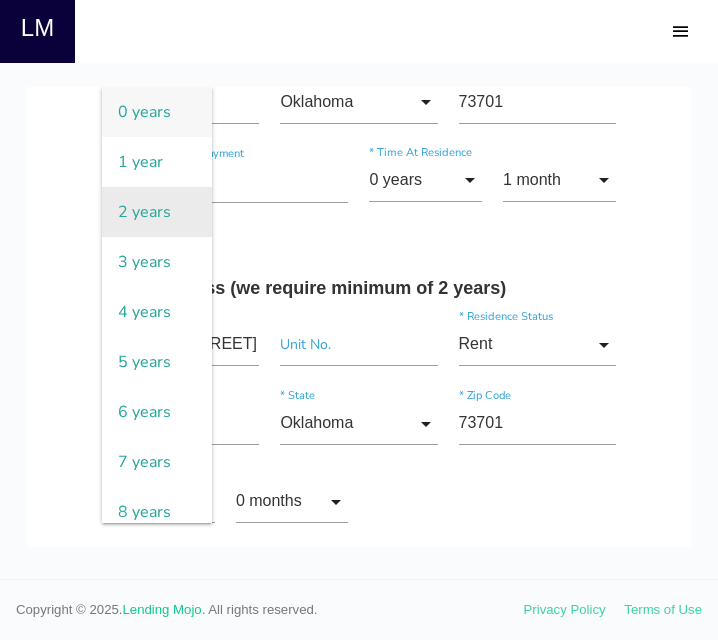 click on "2 years" at bounding box center [156, 212] 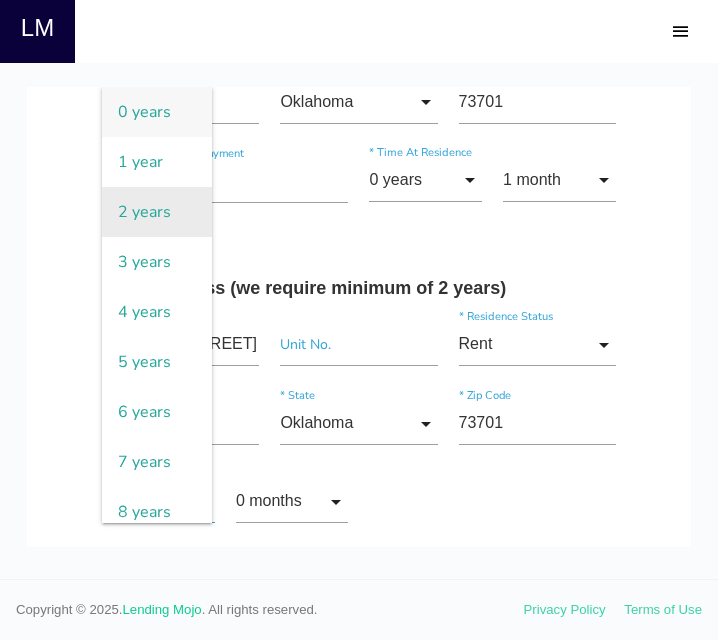 type on "2 years" 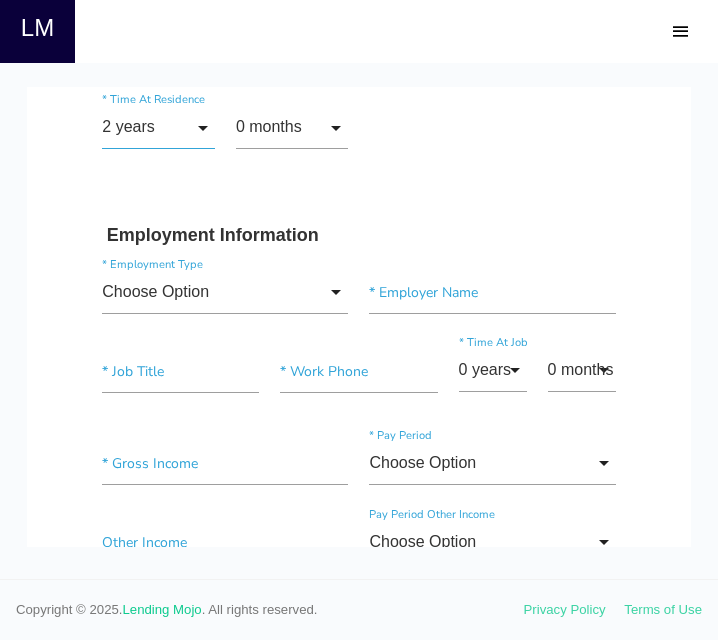 scroll, scrollTop: 1176, scrollLeft: 0, axis: vertical 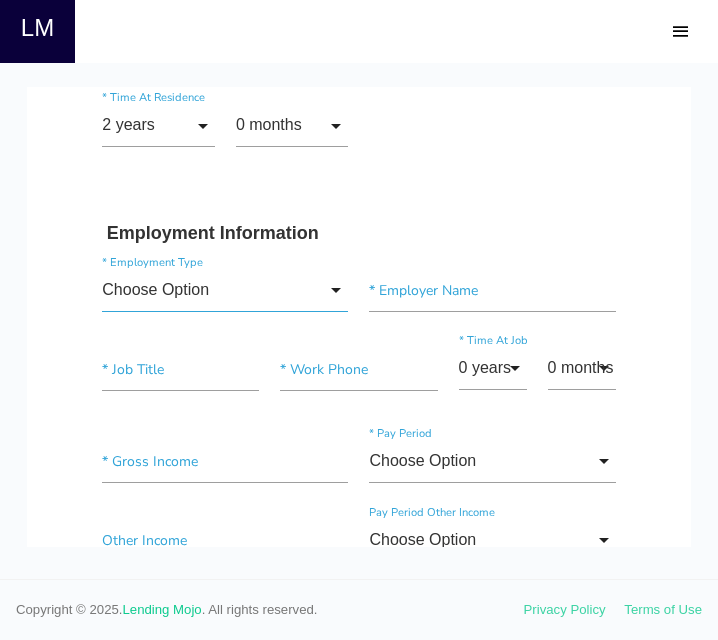 click on "Choose Option" at bounding box center [225, 290] 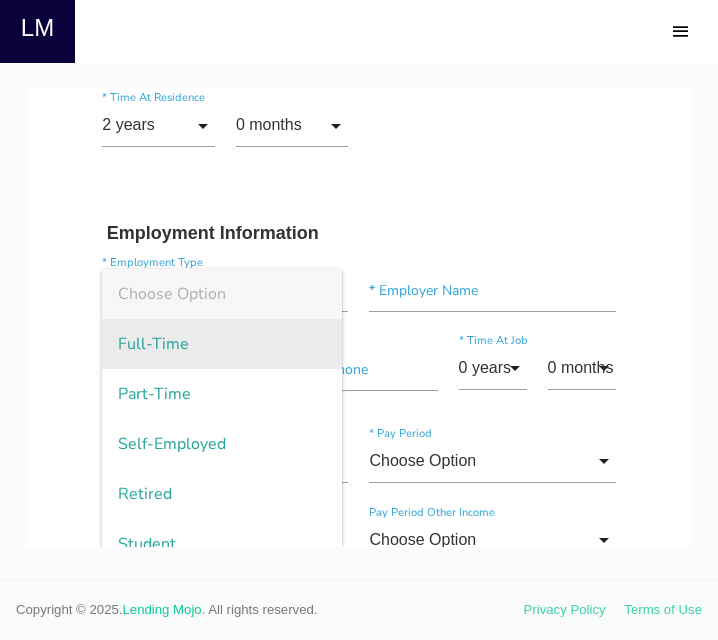 click on "Full-Time" at bounding box center (222, 344) 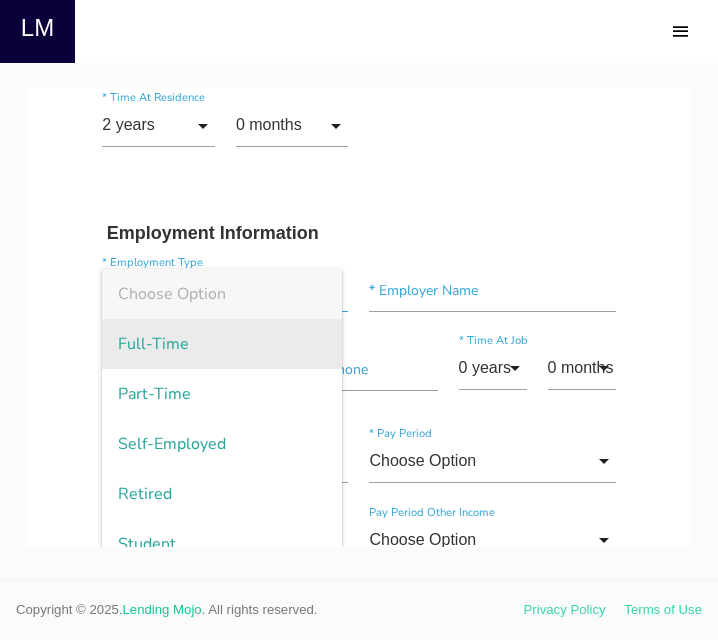 type on "Full-Time" 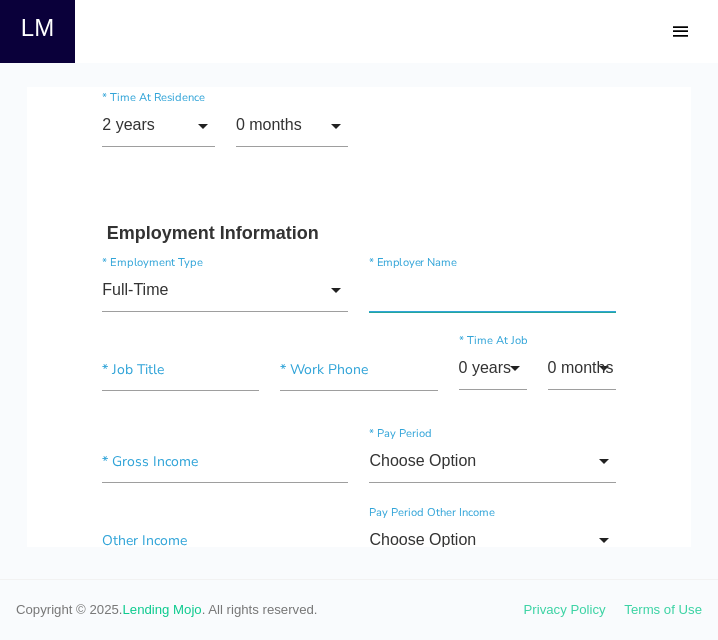 click at bounding box center [492, 290] 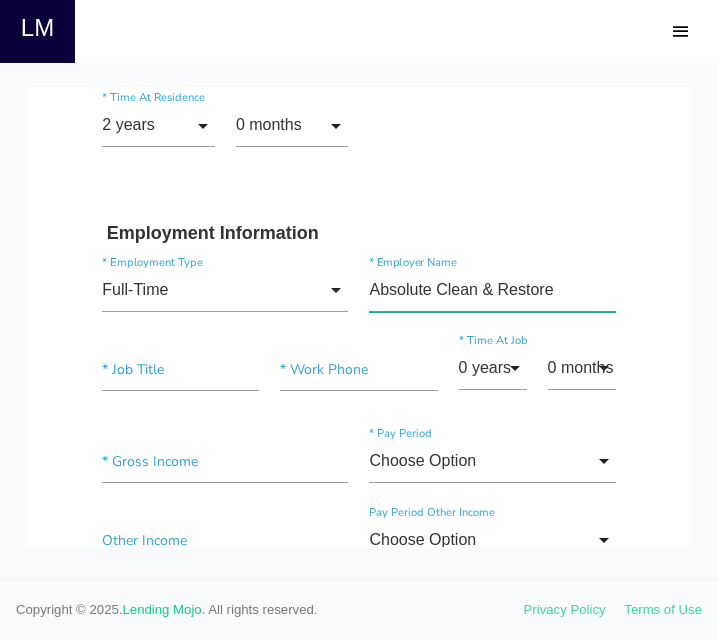 type on "Absolute Clean & Restore" 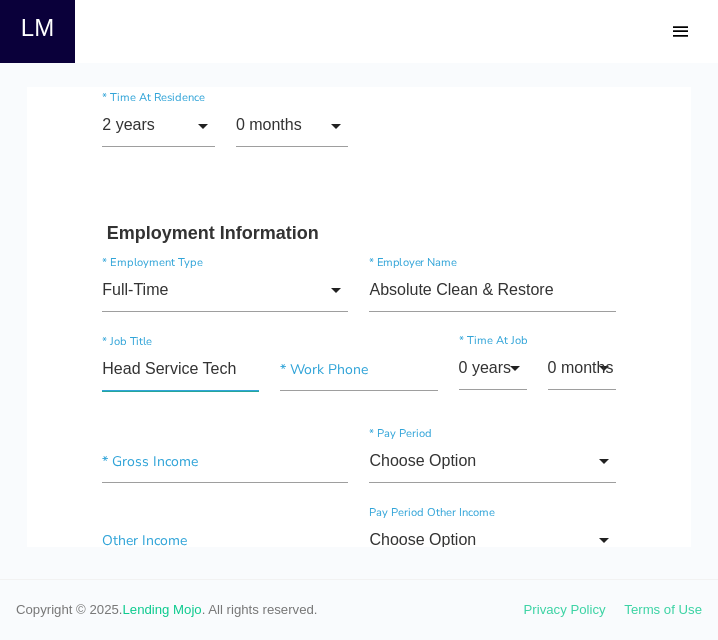 type on "Head Service Tech" 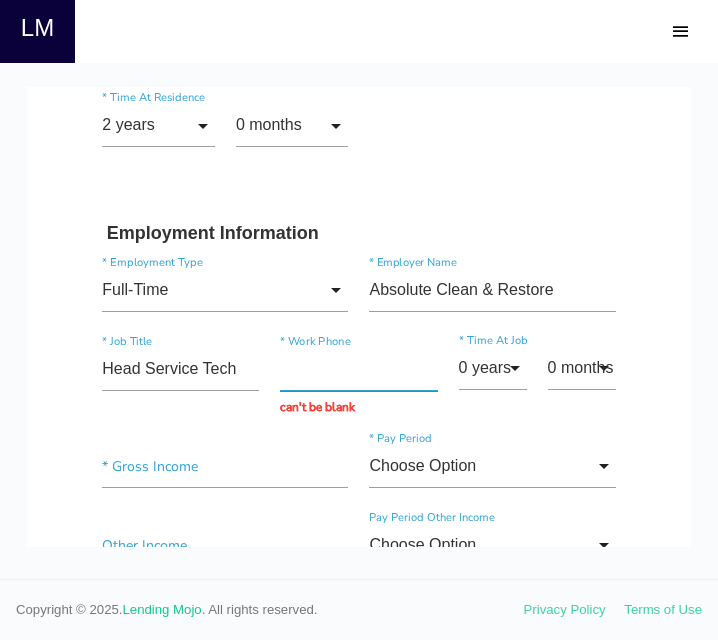 click at bounding box center (358, 369) 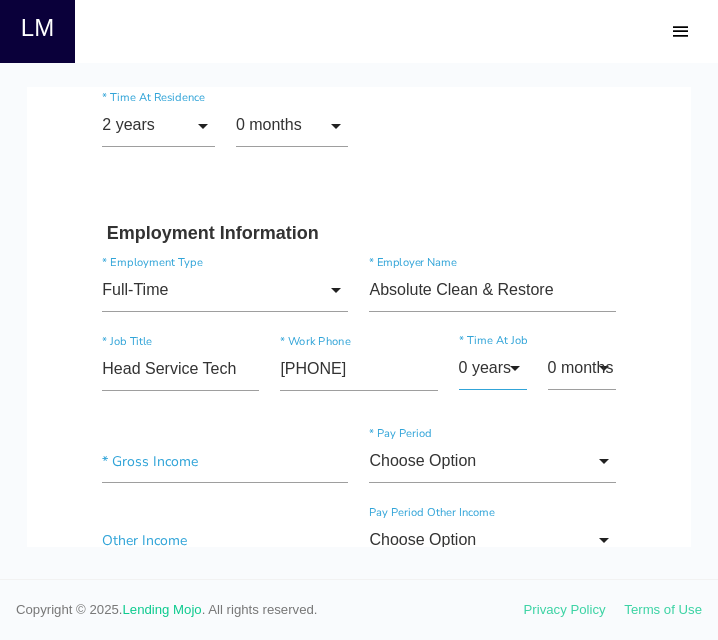 click on "0 years" at bounding box center [493, 368] 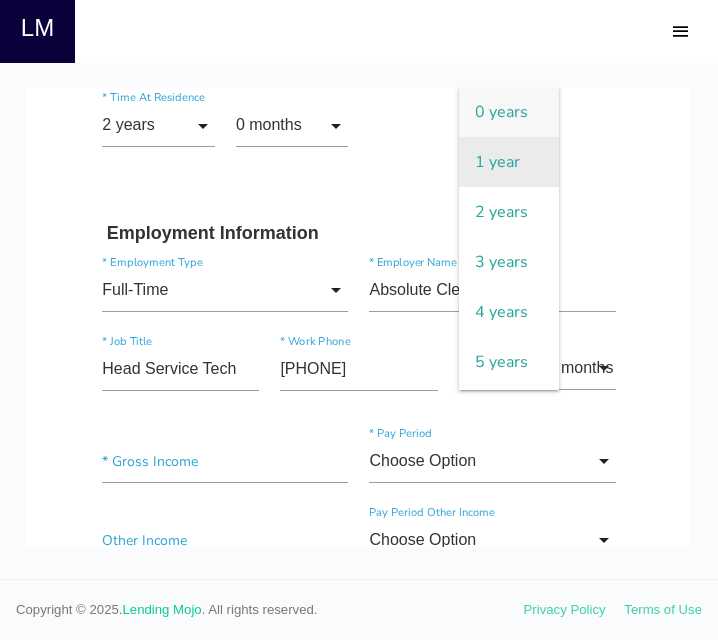 click on "1 year" at bounding box center (509, 162) 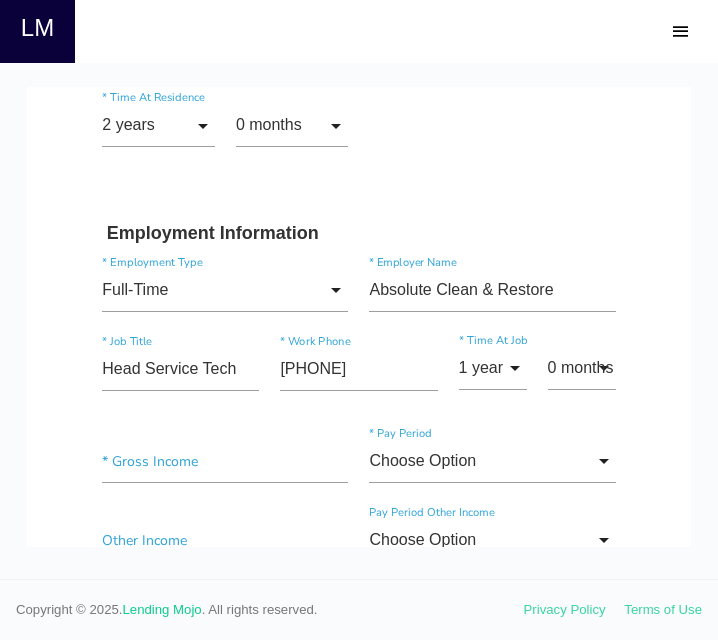 click on "Other Income
Choose Option Choose Option Annually Monthly Weekly
Choose Option
Annually
Monthly
Weekly
Pay Period Other Income
Alimony, child support, or separate maintenance income need not be revealed if you do not wish to have it considered as a basis for repaying this obligation." at bounding box center [359, 566] 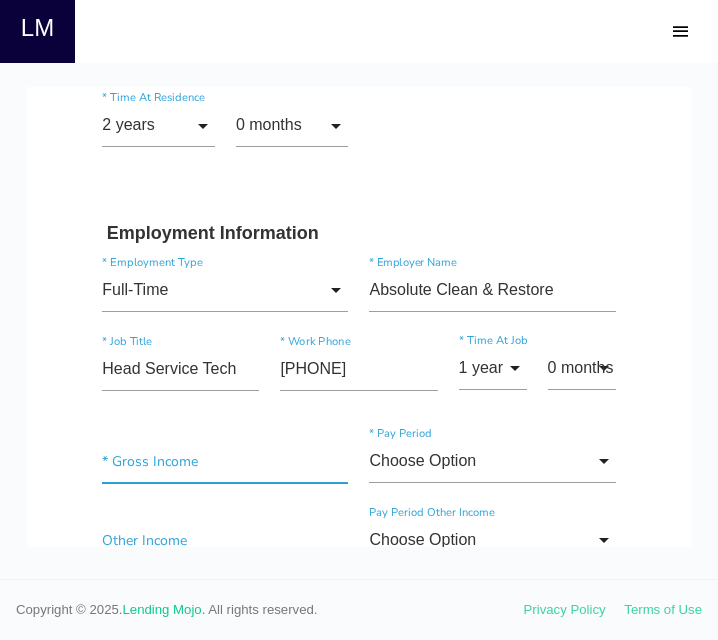 click at bounding box center (225, 461) 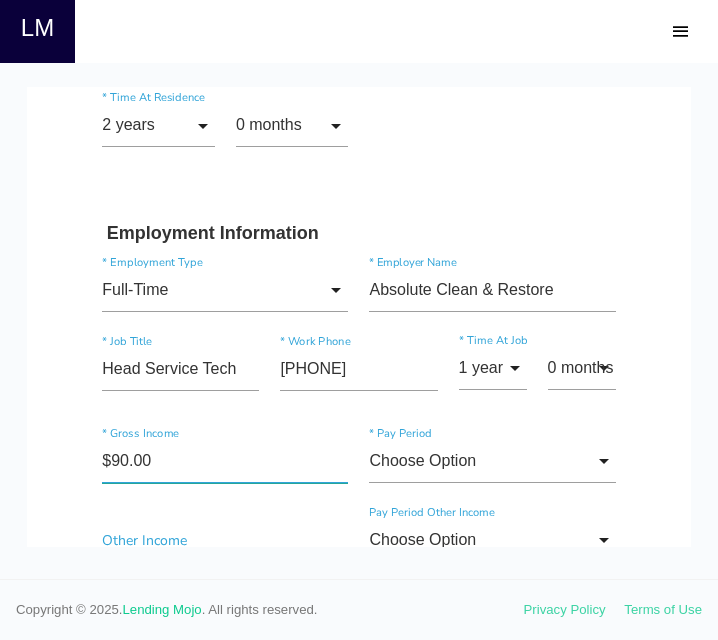 type on "$900.00" 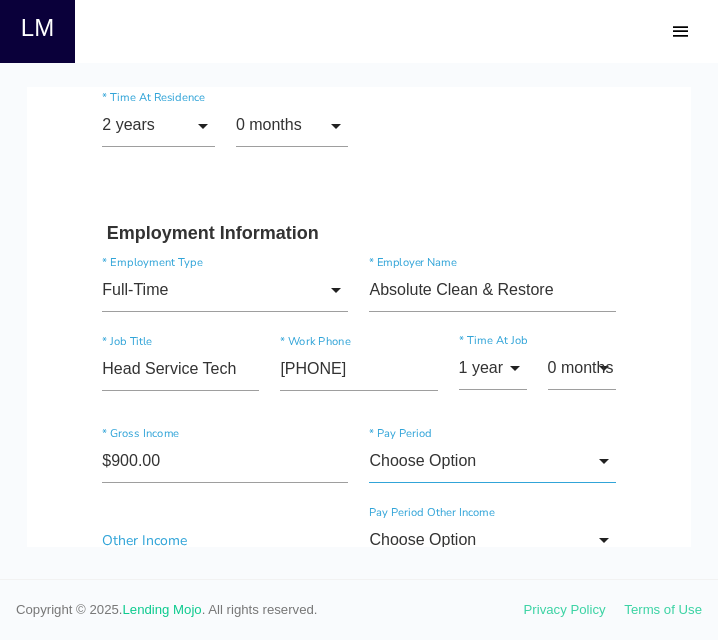 click on "Choose Option" at bounding box center [492, 461] 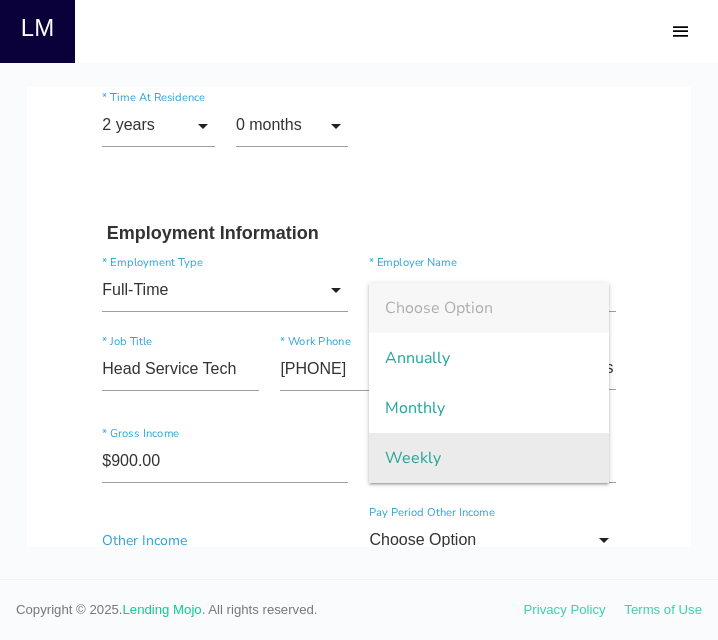 click on "Weekly" at bounding box center [489, 458] 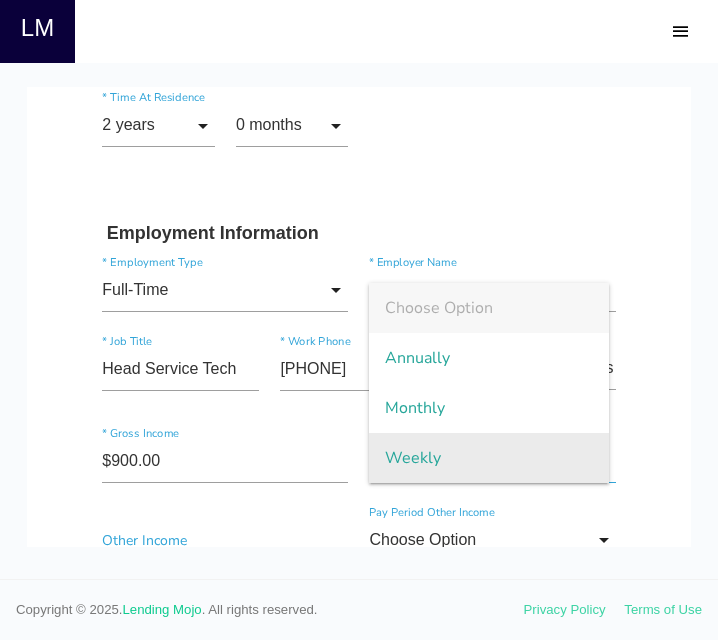 type on "Weekly" 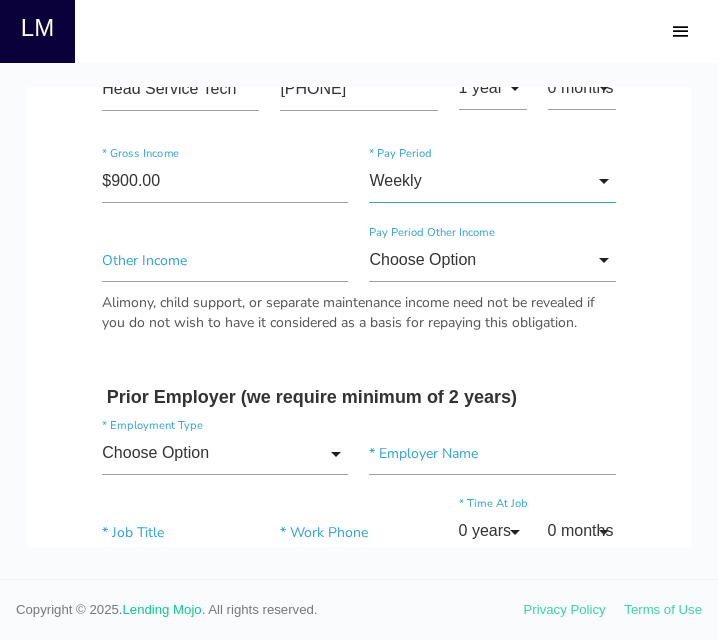 scroll, scrollTop: 1510, scrollLeft: 0, axis: vertical 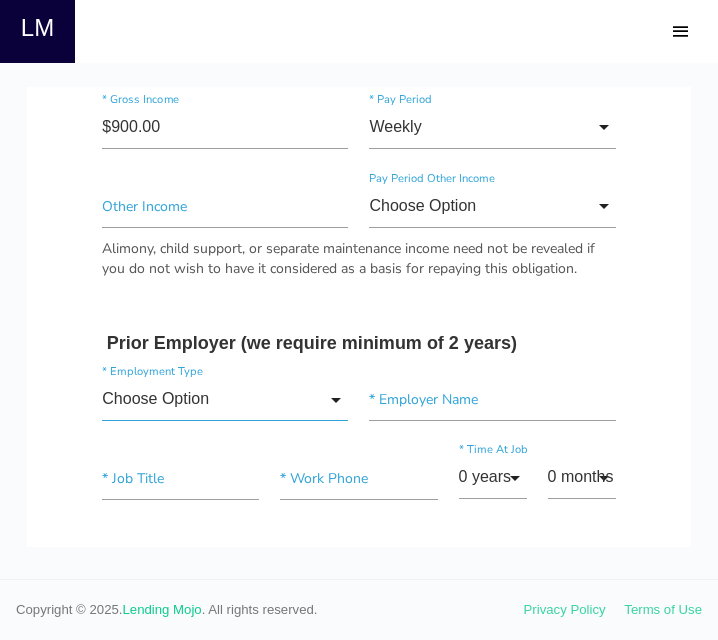 click on "Choose Option" at bounding box center (225, 399) 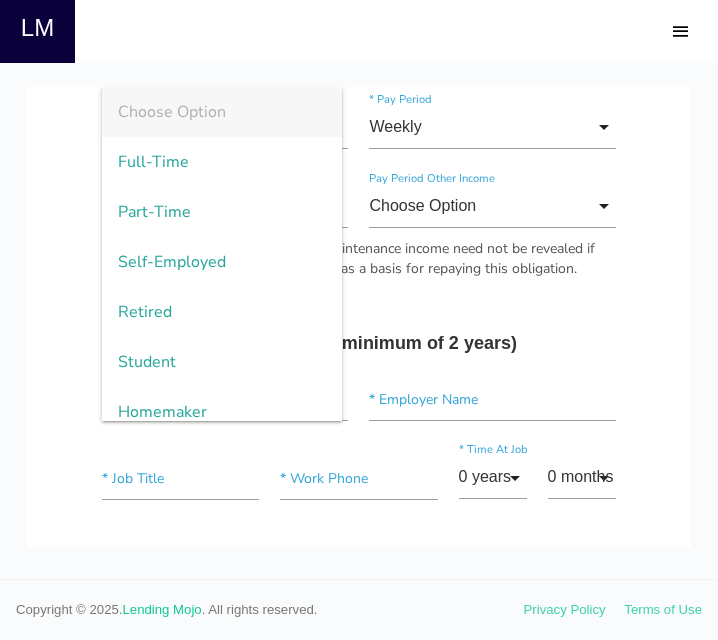 click on "[FIRST]
*
First Name
H
Middle Name
[LAST]
*
Last Name
Sept Month Jan Feb March April May June July Aug Sept Oct Nov Dec
Month
Jan
Feb
March
April
May
June
July
Aug
Sept
Oct
Nov
Dec
*
Date of Birth
11 Day 1 2 3 4 5 6 7 8 9 10 11 12 13 14 15 16 17 18 19 20 21 22 23 24 25 26 27 28 29 30 31
Day
1
2" at bounding box center (359, 265) 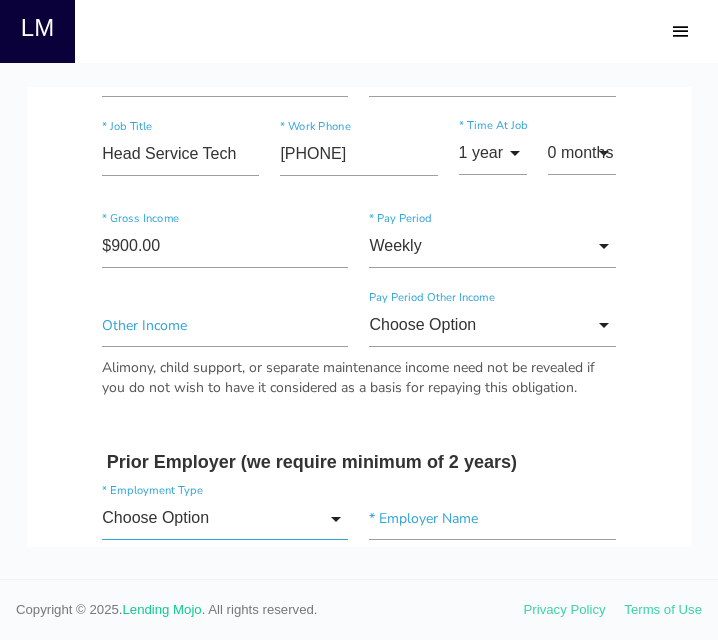 scroll, scrollTop: 1345, scrollLeft: 0, axis: vertical 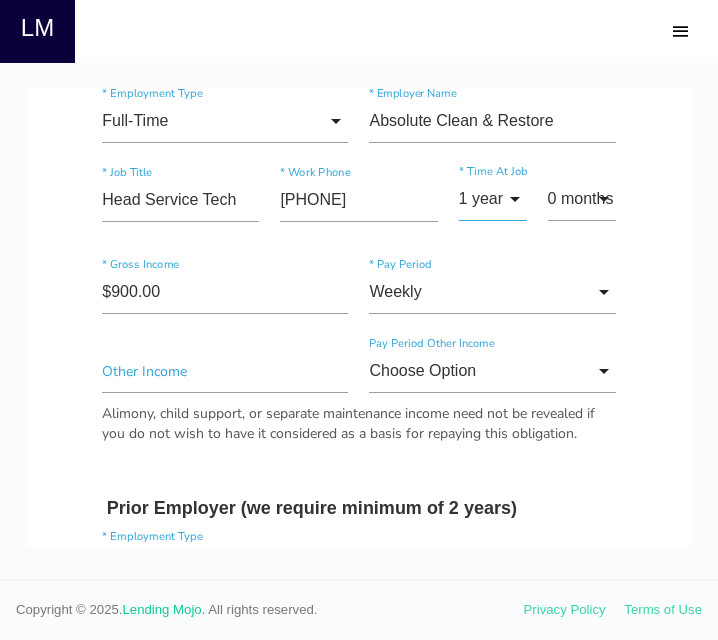 click on "1 year" at bounding box center [493, 199] 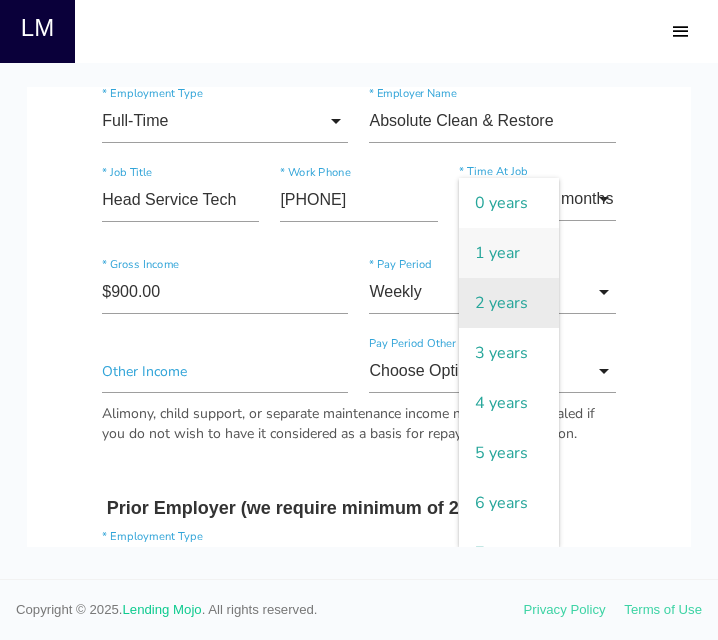 click on "2 years" at bounding box center [509, 303] 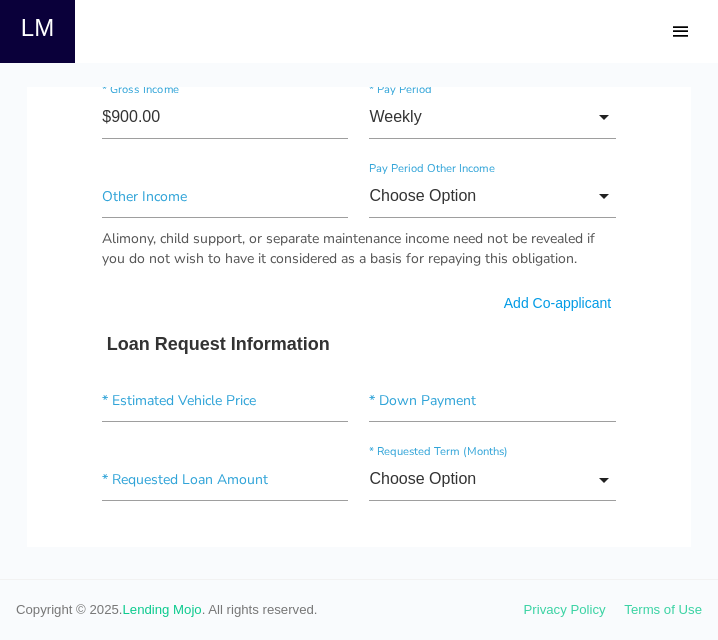 scroll, scrollTop: 1531, scrollLeft: 0, axis: vertical 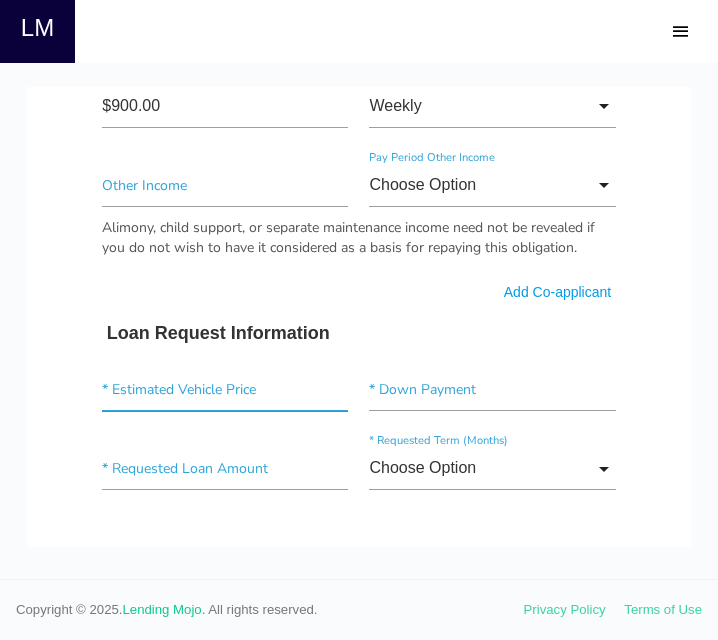 click at bounding box center (225, 389) 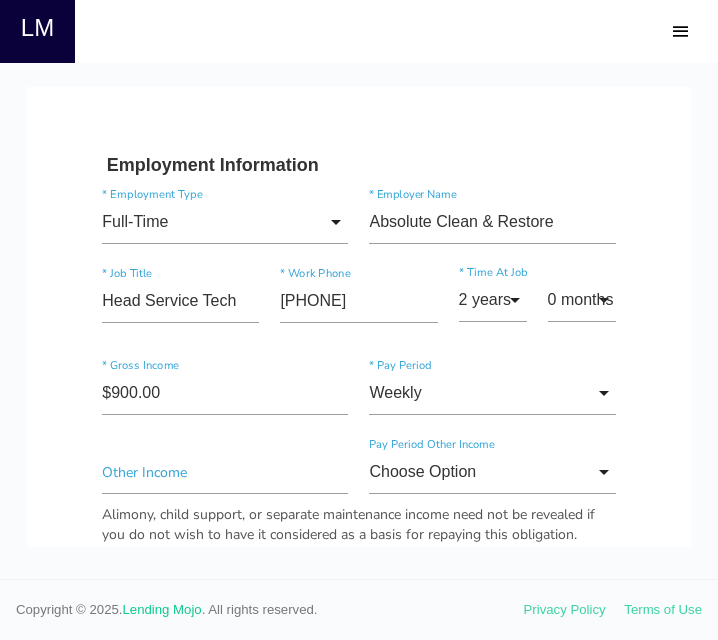 scroll, scrollTop: 1249, scrollLeft: 0, axis: vertical 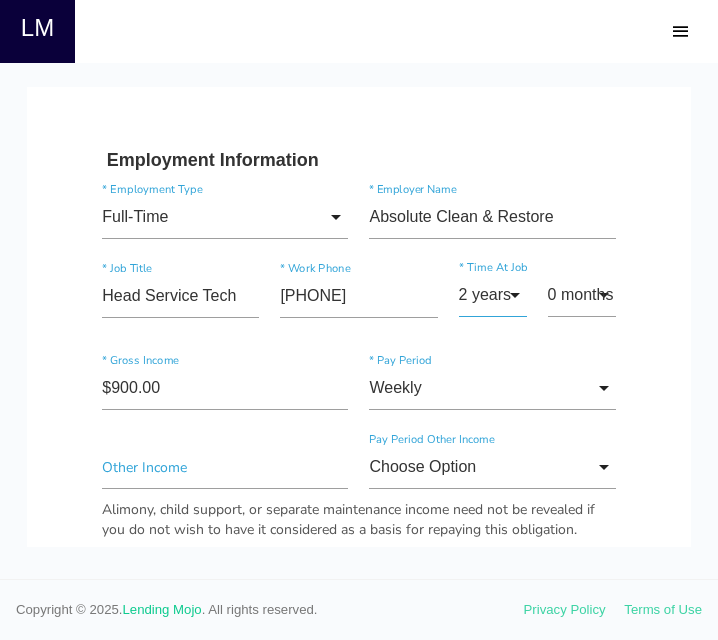 type 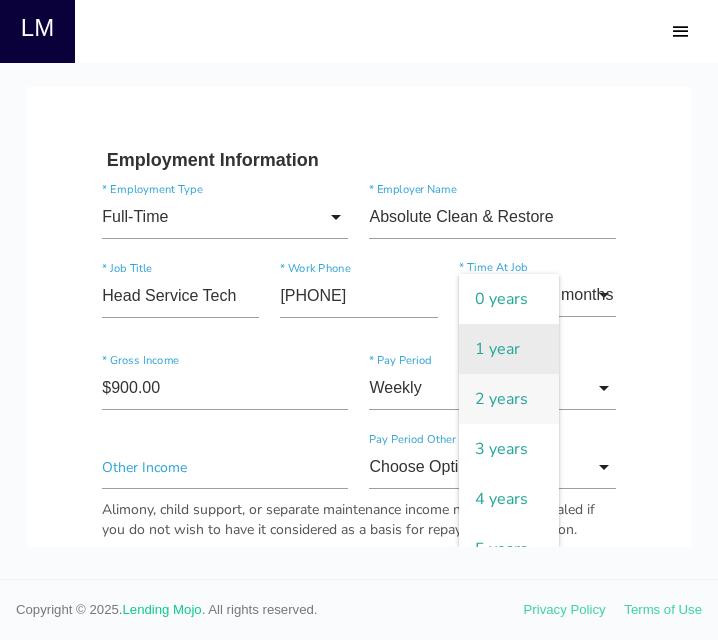 click on "1 year" at bounding box center [509, 349] 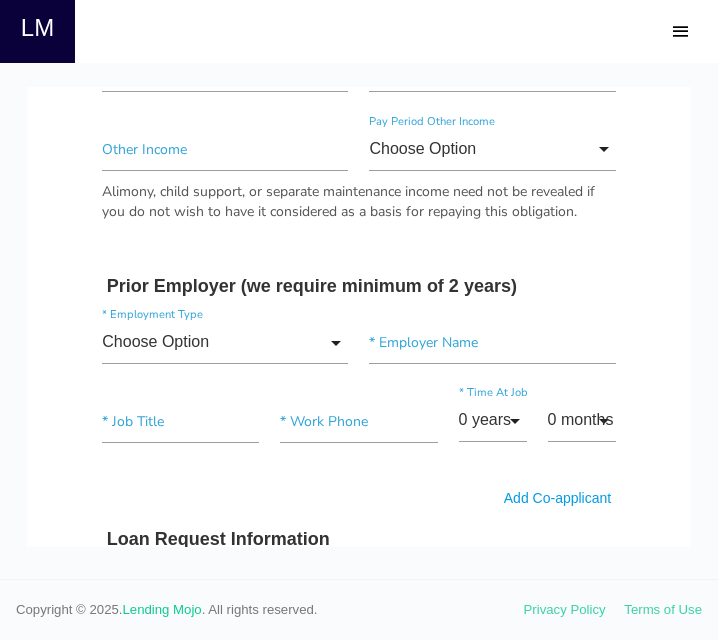 scroll, scrollTop: 1568, scrollLeft: 0, axis: vertical 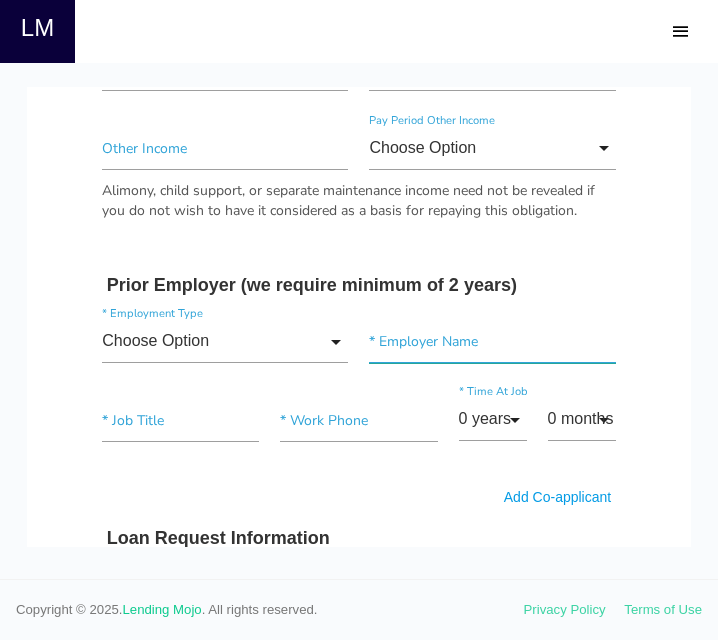 click at bounding box center [492, 341] 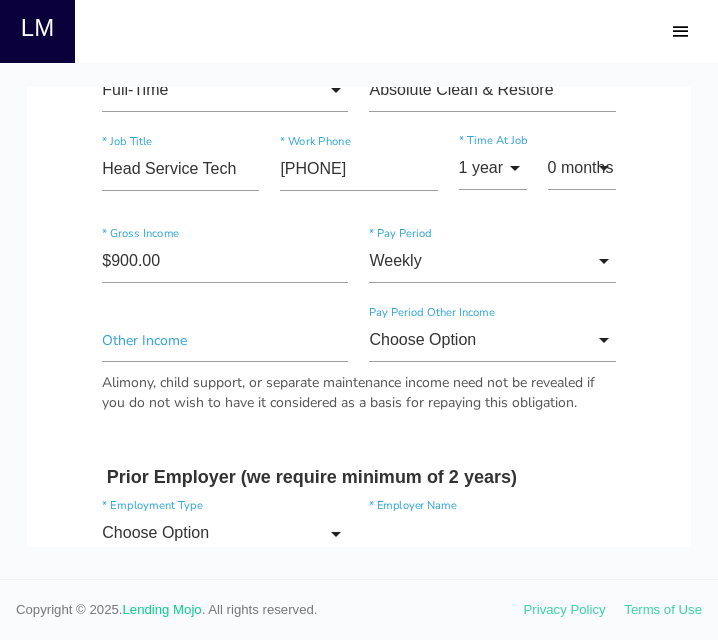 scroll, scrollTop: 1374, scrollLeft: 0, axis: vertical 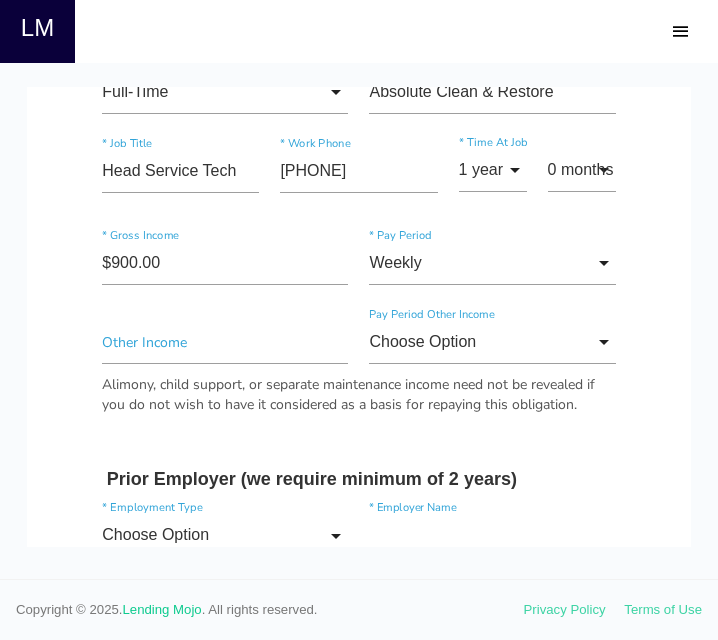 click on "1 year 0 years 1 year 2 years 3 years 4 years 5 years 6 years 7 years 8 years 9 years 10 years 11 years 12 years 13 years 14 years 15 years 16 years 17 years 18 years 19 years 20 years 21 years 22 years 23 years 24 years 25 years 26 years 27 years 28 years 29 years 30 years 31 years 32 years 33 years 34 years 35 years 36 years 37 years 38 years 39 years 40 years 41 years 42 years 43 years 44 years 45 years 46 years 47 years 48 years 49 years 50 years 51 years 52 years 53 years 54 years 55 years 56 years 57 years 58 years 59 years 60 years 61 years 62 years 63 years 64 years 65 years 66 years 67 years 68 years 69 years 70 years 71 years 72 years 73 years 74 years 75 years 76 years 77 years 78 years 79 years 80 years 81 years 82 years 83 years 84 years 85 years 86 years 87 years 88 years 89 years 90 years 91 years 92 years 93 years 94 years 95 years 96 years 97 years 98 years 99 years
0 years
1 year
2 years
3 years
4 years
5 years" at bounding box center [492, 174] 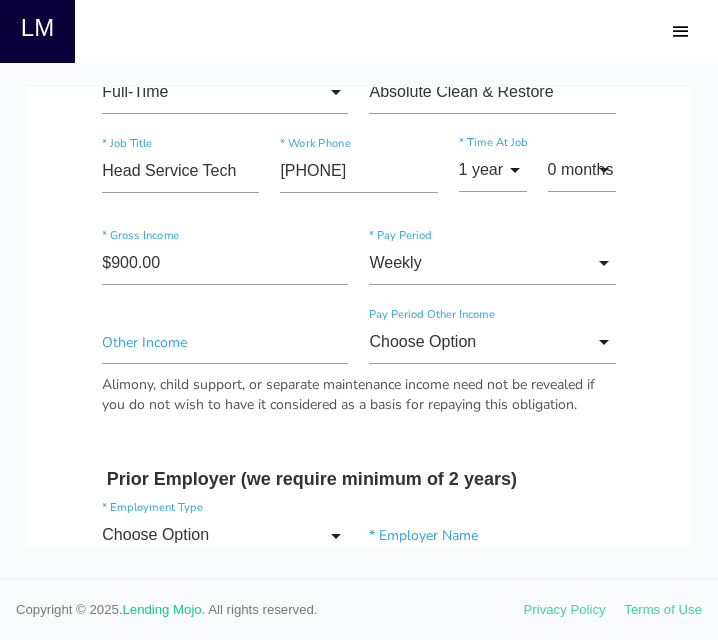 click on "1 year 0 years 1 year 2 years 3 years 4 years 5 years 6 years 7 years 8 years 9 years 10 years 11 years 12 years 13 years 14 years 15 years 16 years 17 years 18 years 19 years 20 years 21 years 22 years 23 years 24 years 25 years 26 years 27 years 28 years 29 years 30 years 31 years 32 years 33 years 34 years 35 years 36 years 37 years 38 years 39 years 40 years 41 years 42 years 43 years 44 years 45 years 46 years 47 years 48 years 49 years 50 years 51 years 52 years 53 years 54 years 55 years 56 years 57 years 58 years 59 years 60 years 61 years 62 years 63 years 64 years 65 years 66 years 67 years 68 years 69 years 70 years 71 years 72 years 73 years 74 years 75 years 76 years 77 years 78 years 79 years 80 years 81 years 82 years 83 years 84 years 85 years 86 years 87 years 88 years 89 years 90 years 91 years 92 years 93 years 94 years 95 years 96 years 97 years 98 years 99 years
0 years
1 year
2 years
3 years
4 years
5 years" at bounding box center [492, 174] 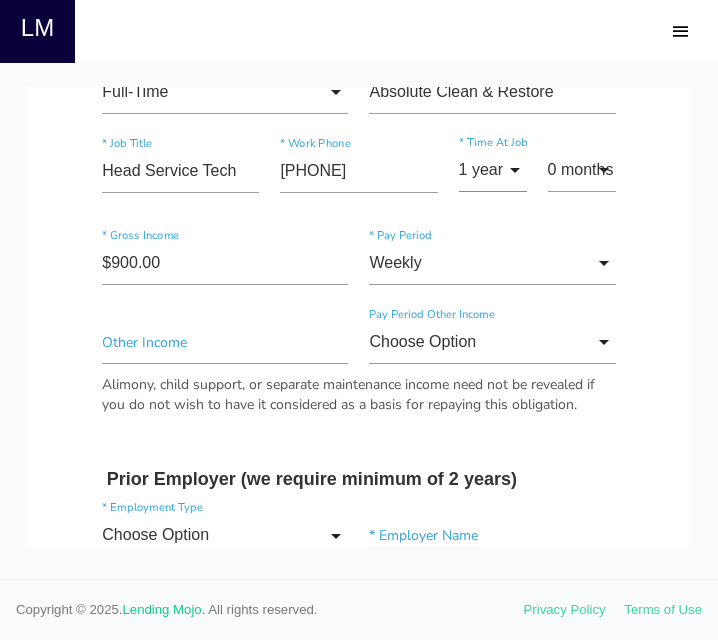 click on "1 year" at bounding box center [493, 170] 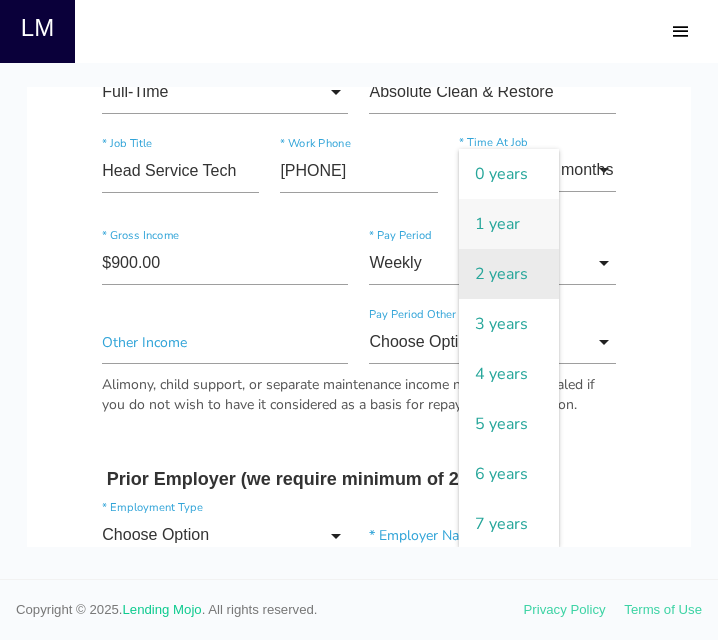click on "2 years" at bounding box center [509, 274] 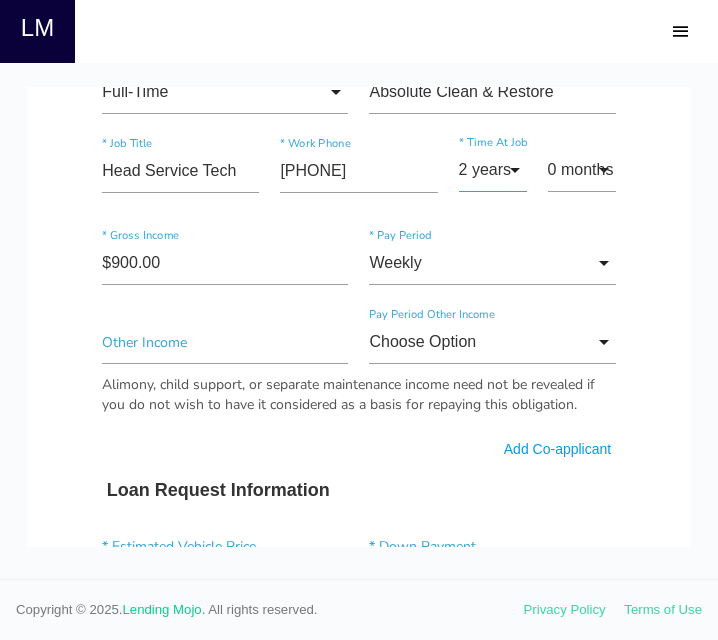 scroll, scrollTop: 0, scrollLeft: 0, axis: both 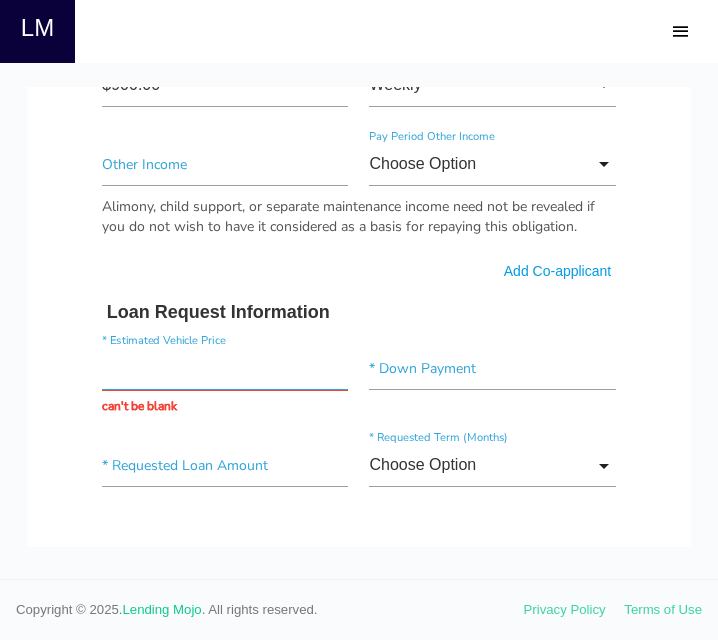 click at bounding box center (225, 368) 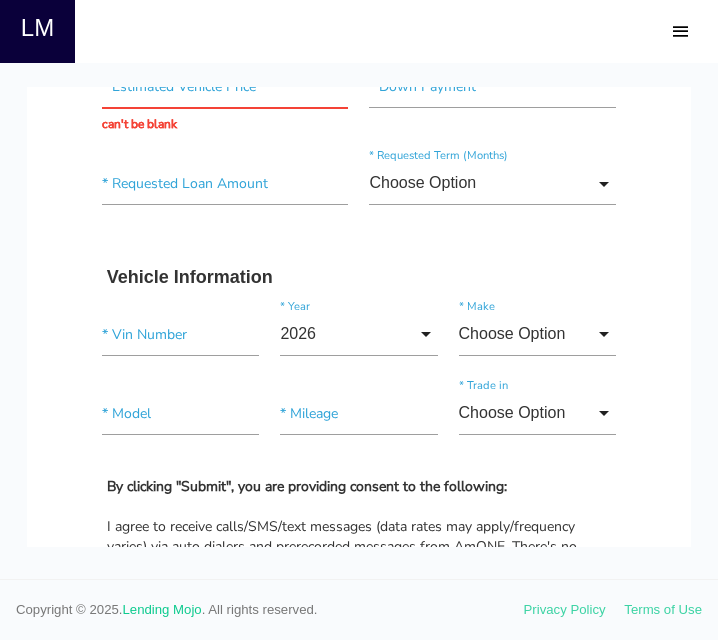 scroll, scrollTop: 1832, scrollLeft: 0, axis: vertical 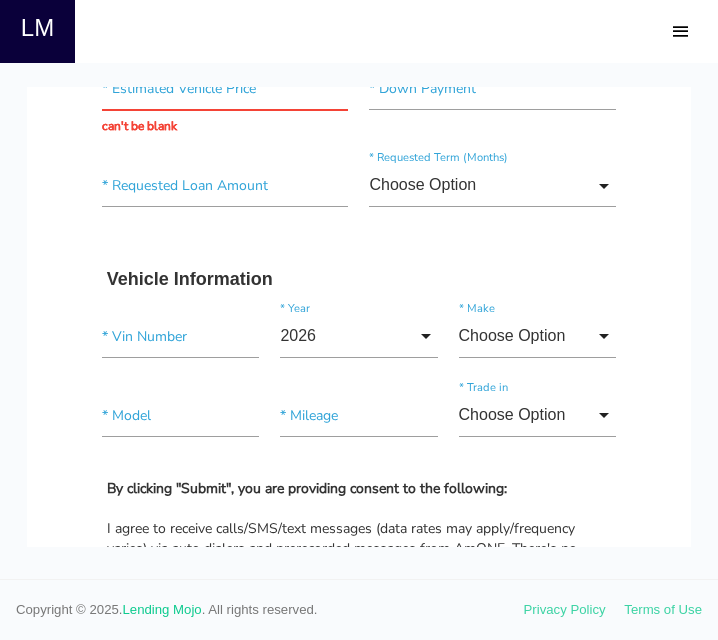 type 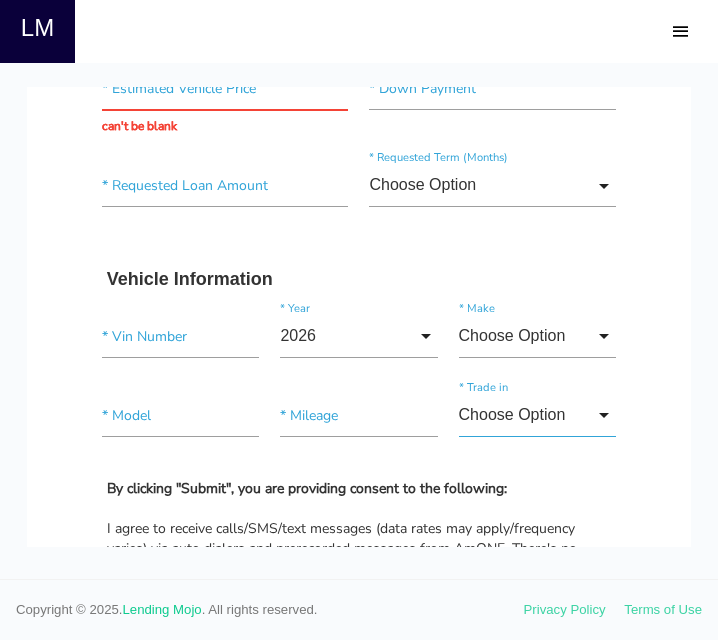 click on "Choose Option" at bounding box center (537, 415) 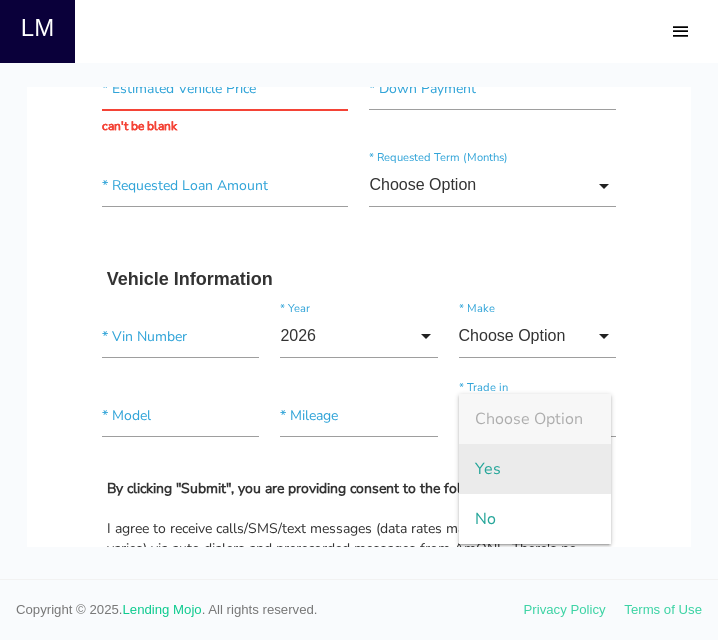 click on "Yes" at bounding box center (535, 469) 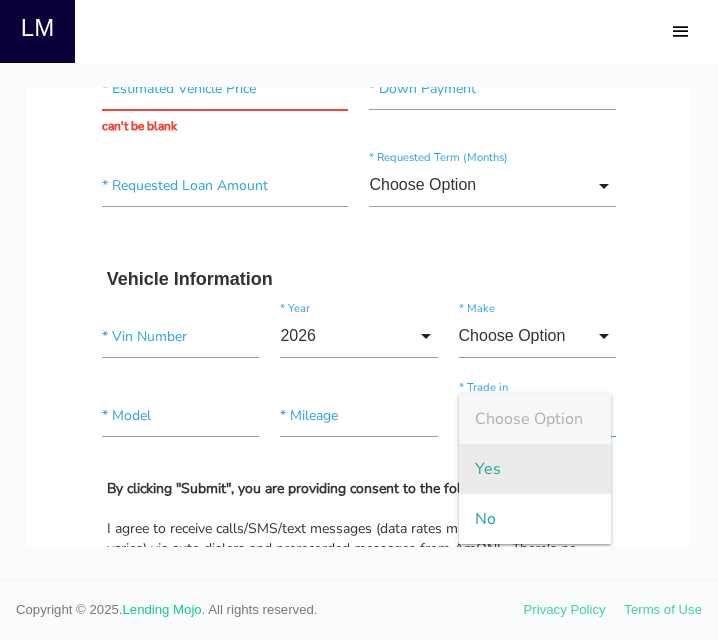 type on "Yes" 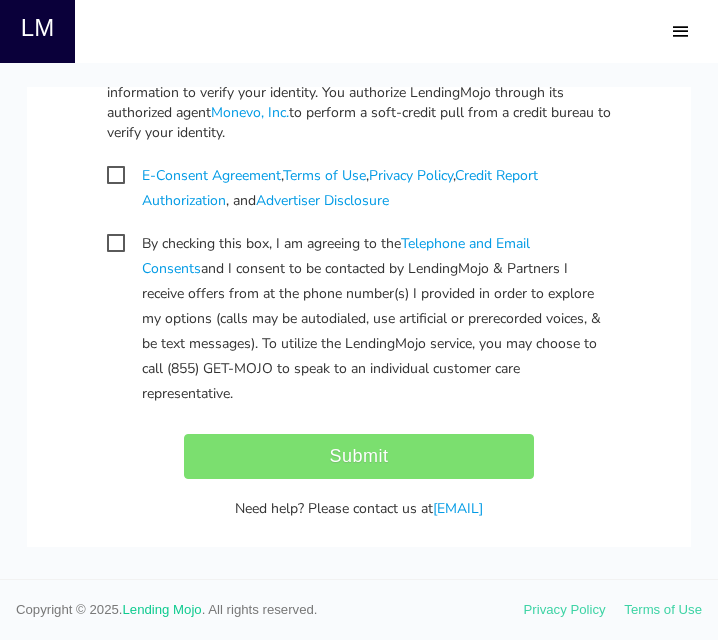 scroll, scrollTop: 2589, scrollLeft: 0, axis: vertical 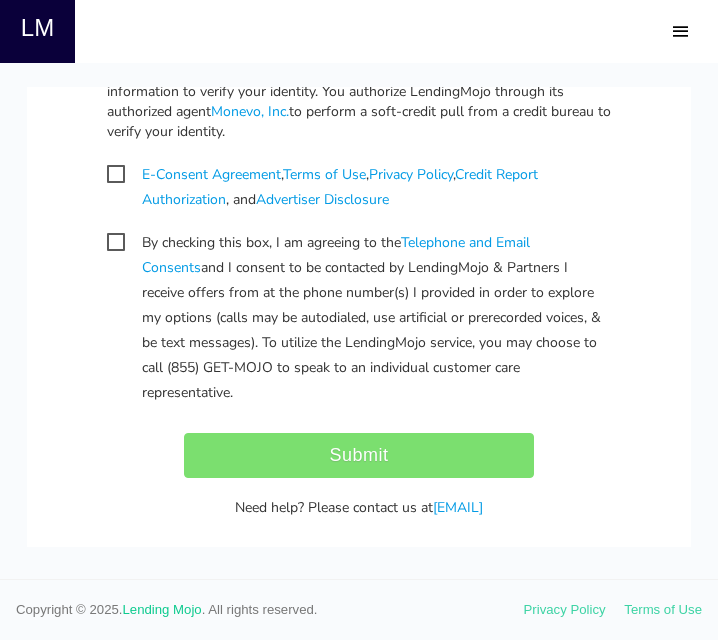 click on "E-Consent Agreement ,
Terms of Use ,
Privacy Policy ,
Credit Report Authorization ,
and  Advertiser Disclosure" at bounding box center [359, 174] 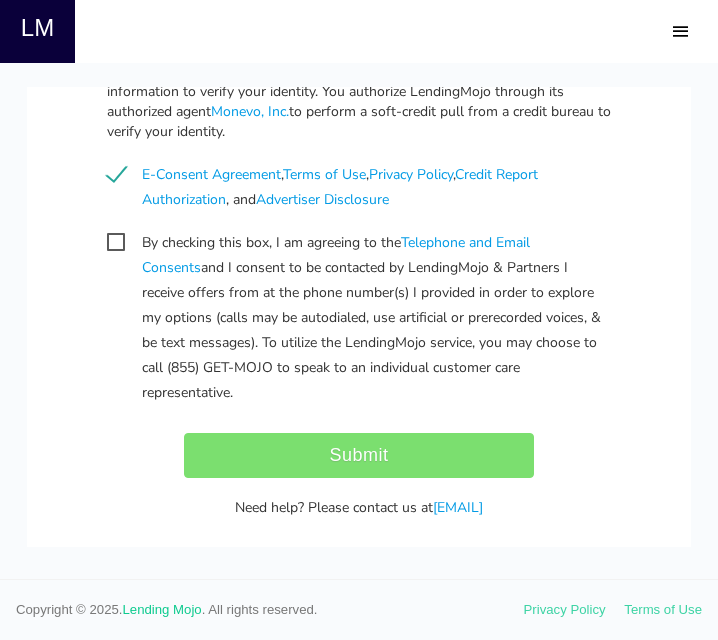 click on "By checking this box, I am agreeing to the
Telephone and Email Consents  and I consent to be contacted by LendingMojo & Partners I receive offers from at the phone number(s) I provided in order to explore my options (calls may be autodialed, use artificial or prerecorded voices, & be text messages). To utilize the LendingMojo service, you may choose to call (855) GET-MOJO to speak to an individual customer care representative." at bounding box center [359, 242] 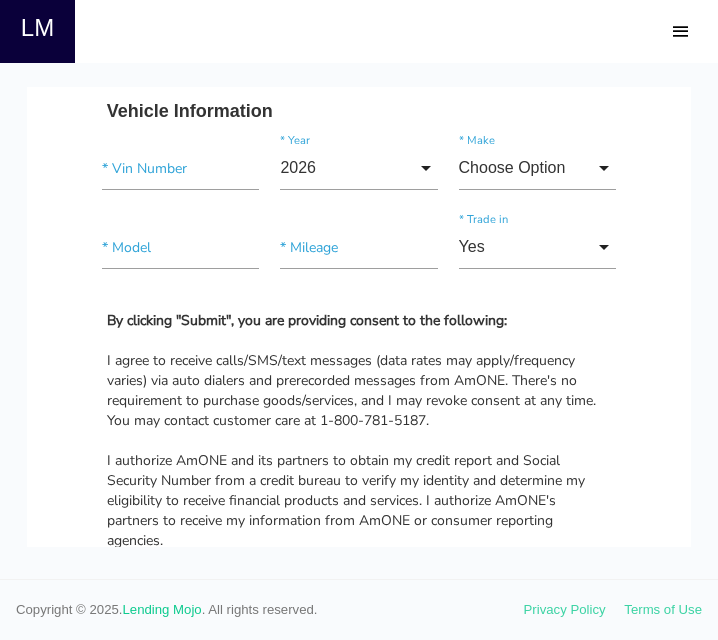 scroll, scrollTop: 1596, scrollLeft: 0, axis: vertical 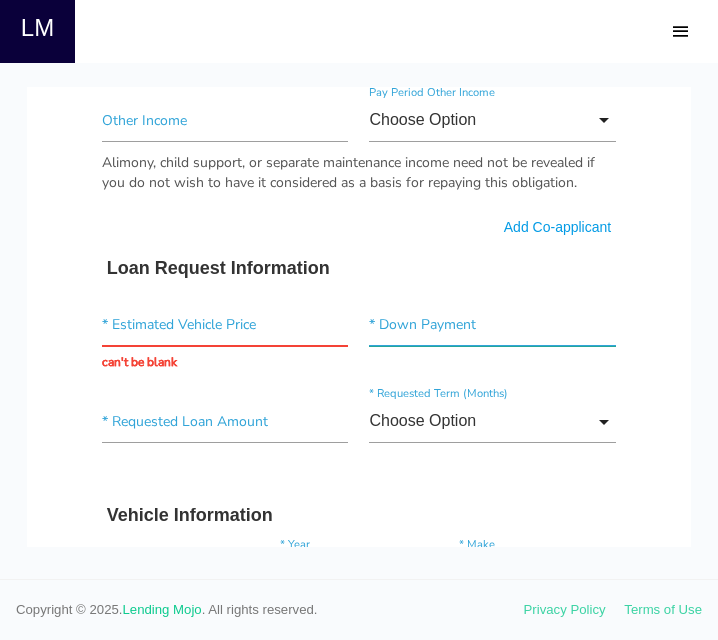 type 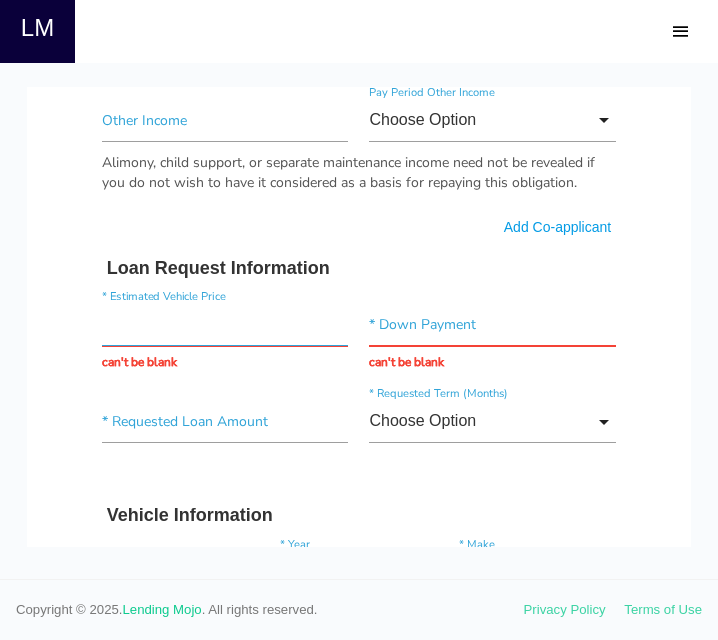 click at bounding box center [225, 324] 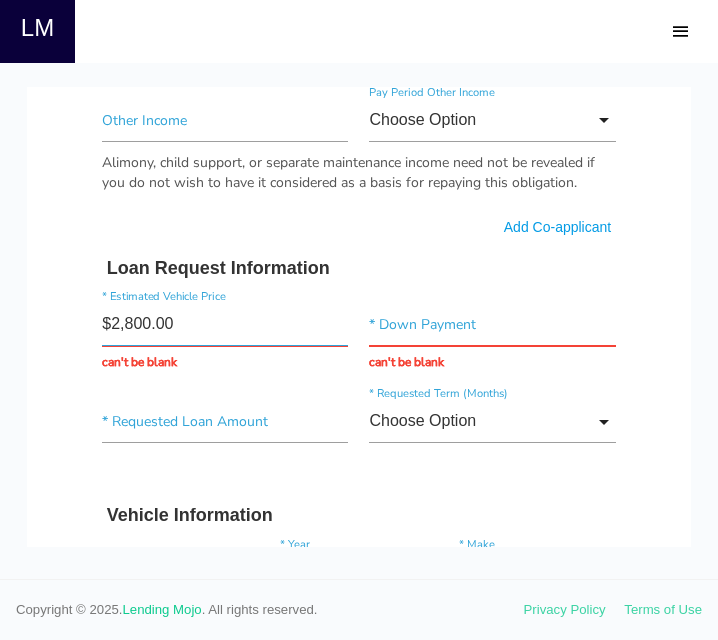 type on "$28,000.00" 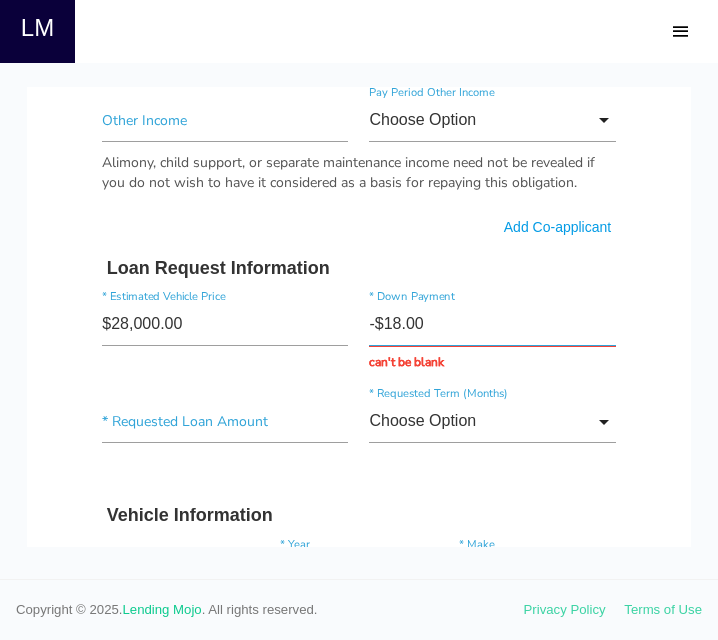 type on "$18.00" 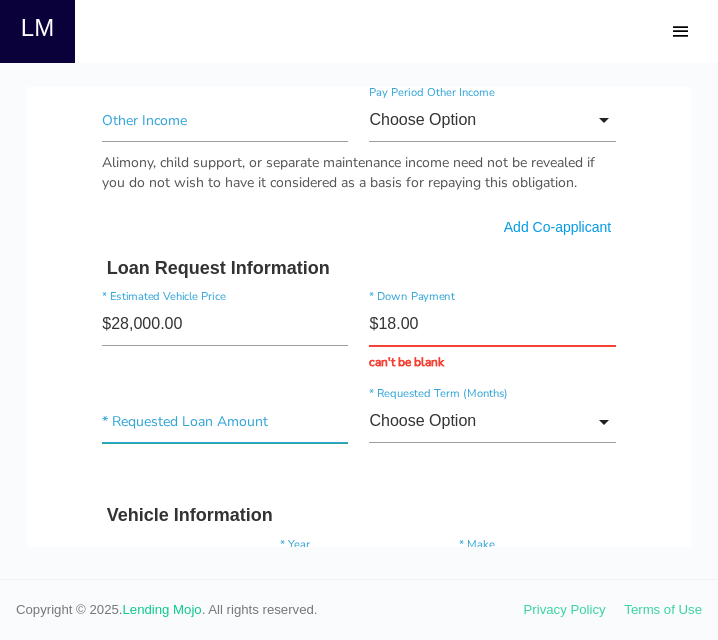 type 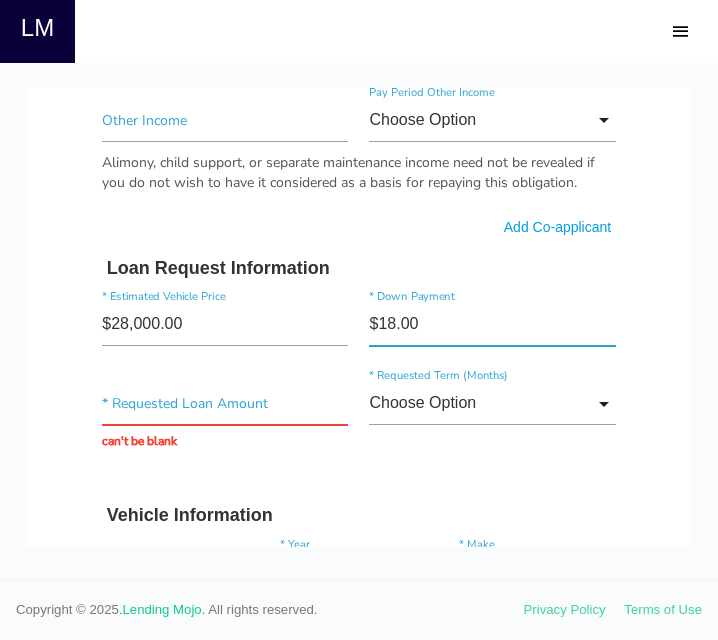 click on "$18.00" at bounding box center [492, 324] 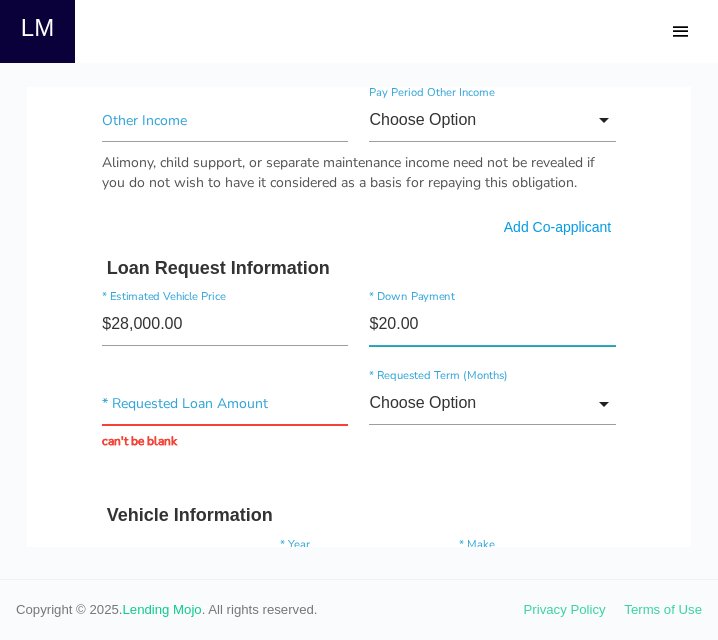 type on "$2.00" 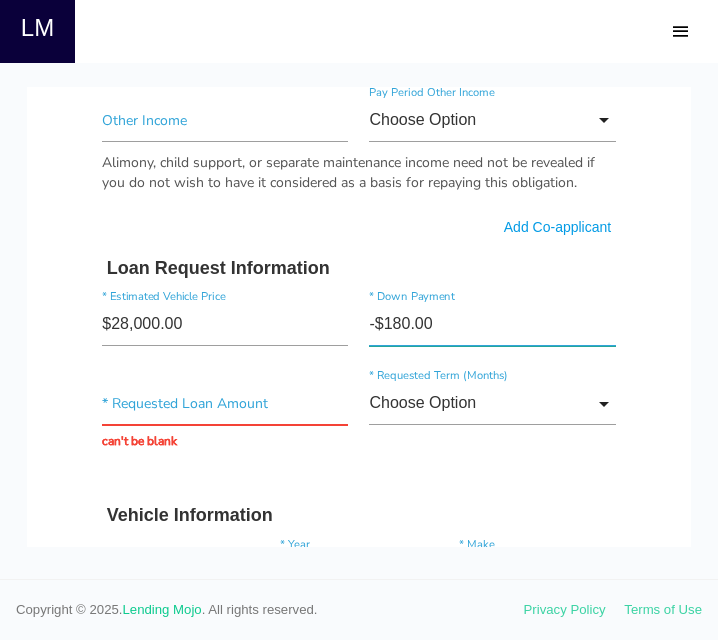 type on "-$1,800.00" 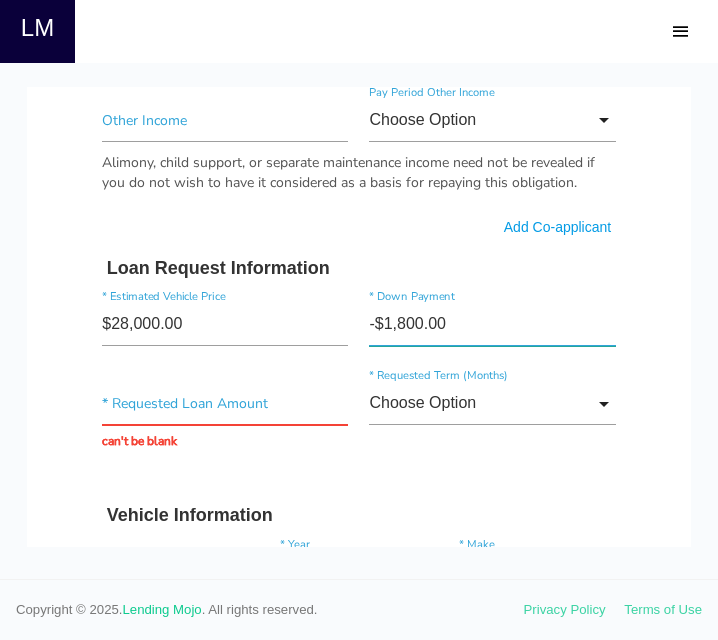 click on "-$1,800.00" at bounding box center (492, 324) 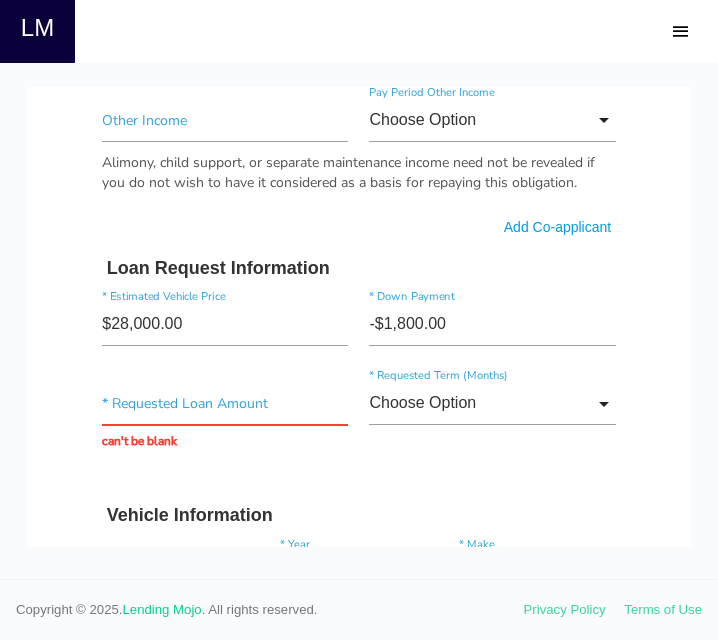 click on "*
Requested Loan Amount
can't be blank
Choose Option Choose Option 36 months 48 months 60 months 72 months
Choose Option
36 months
48 months
60 months
72 months
*
Requested Term (Months)" at bounding box center (359, 416) 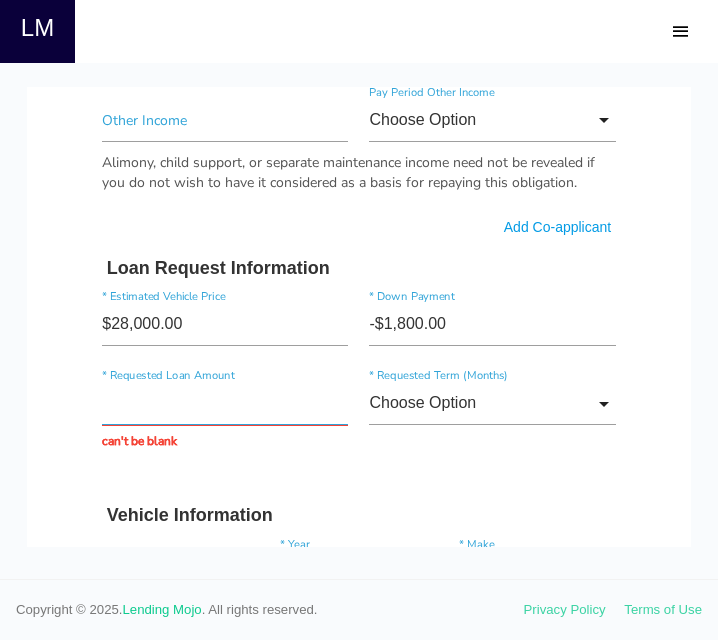 click at bounding box center [225, 403] 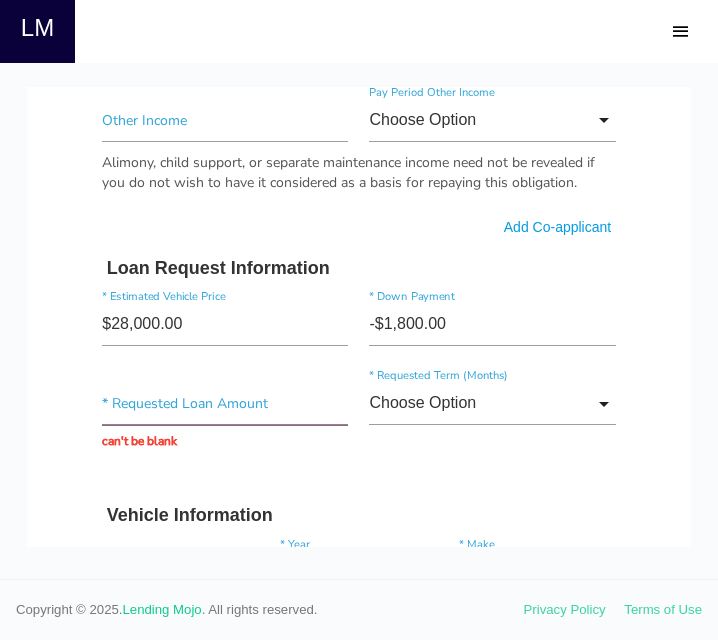 click at bounding box center (225, 403) 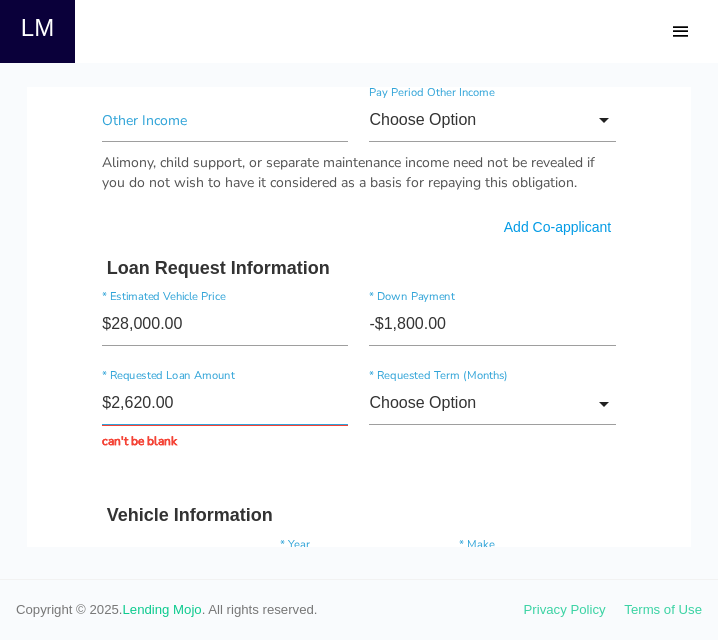 type on "$26,200.00" 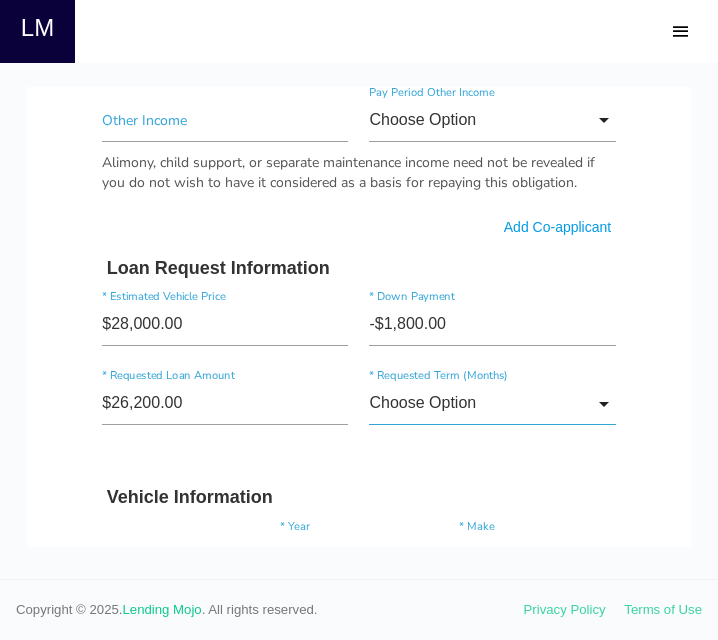 click on "Choose Option" at bounding box center [492, 403] 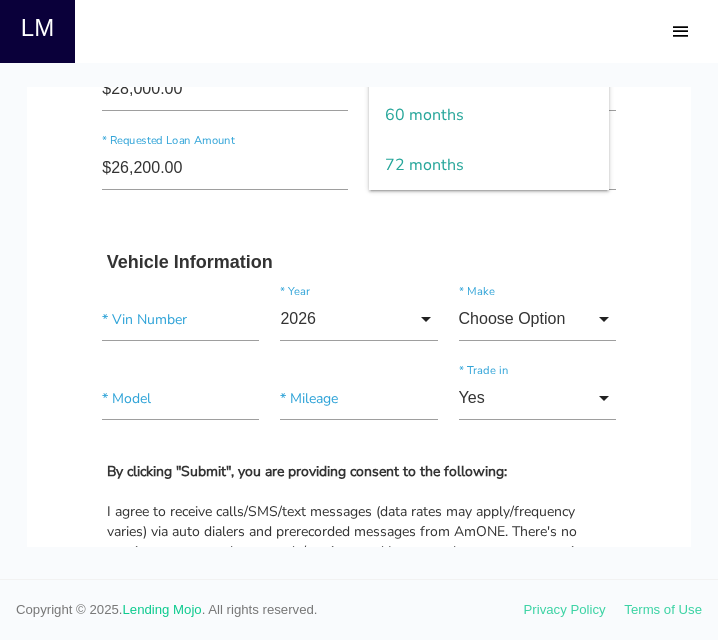 scroll, scrollTop: 1698, scrollLeft: 0, axis: vertical 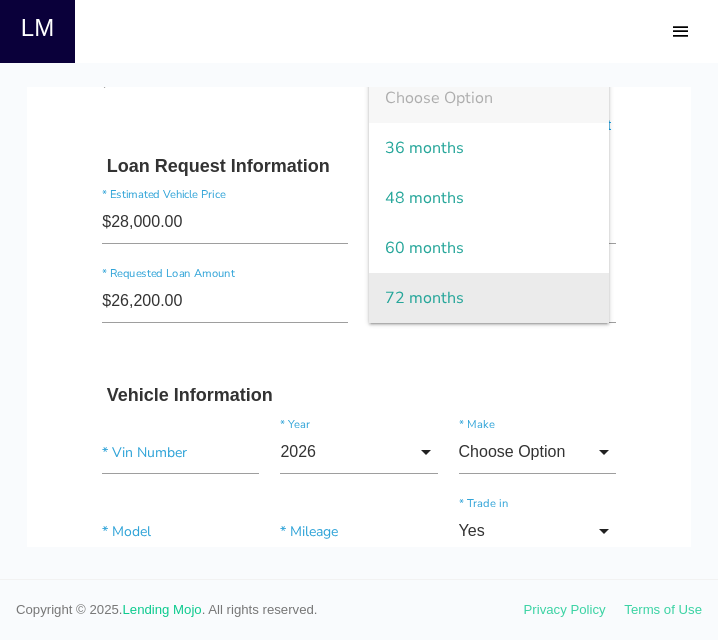 click on "72 months" at bounding box center (489, 298) 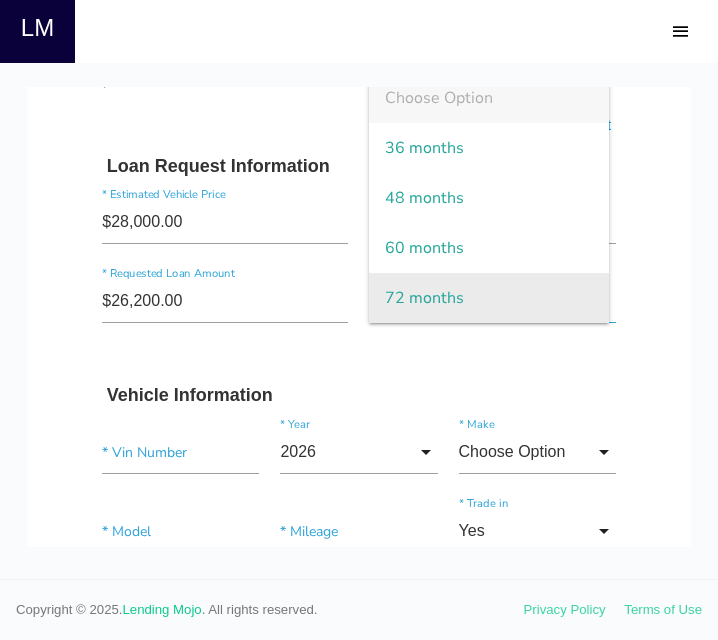 type on "72 months" 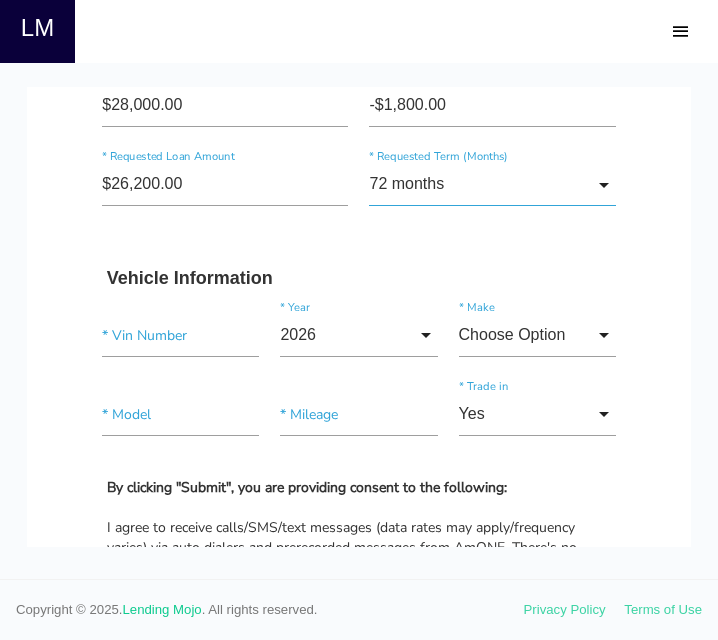 scroll, scrollTop: 1817, scrollLeft: 0, axis: vertical 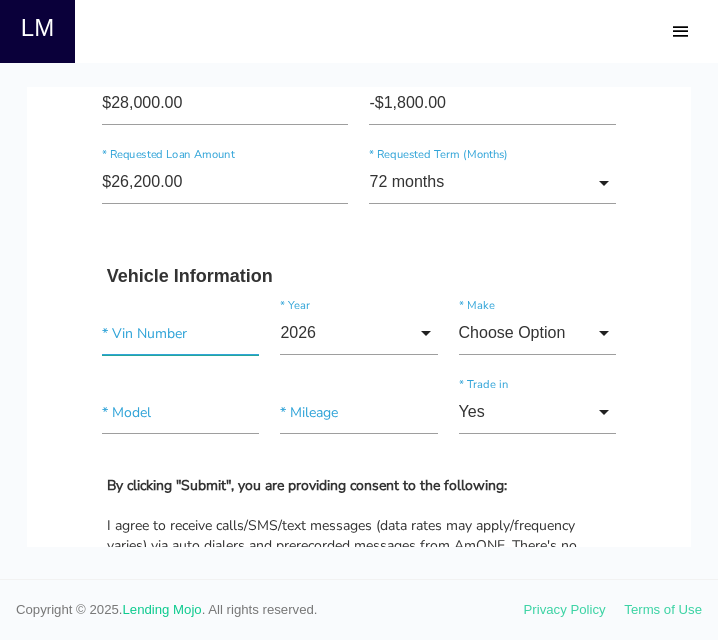 click at bounding box center [180, 333] 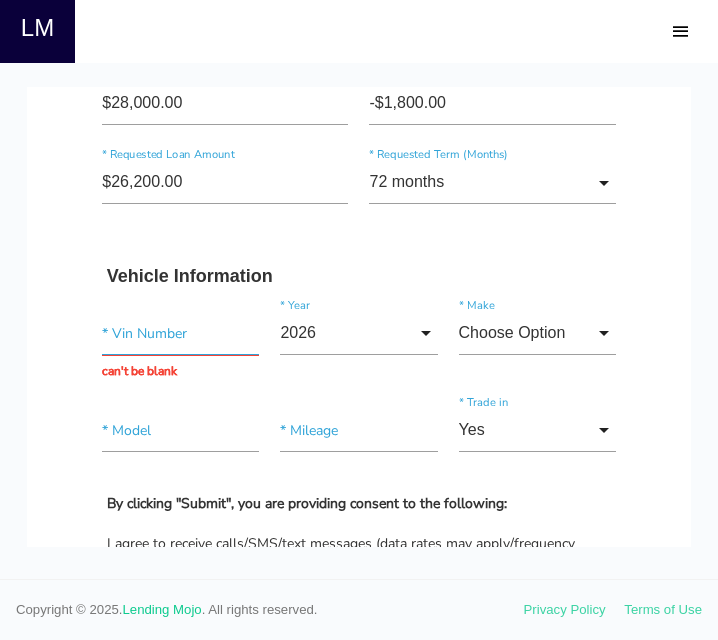 click at bounding box center (180, 333) 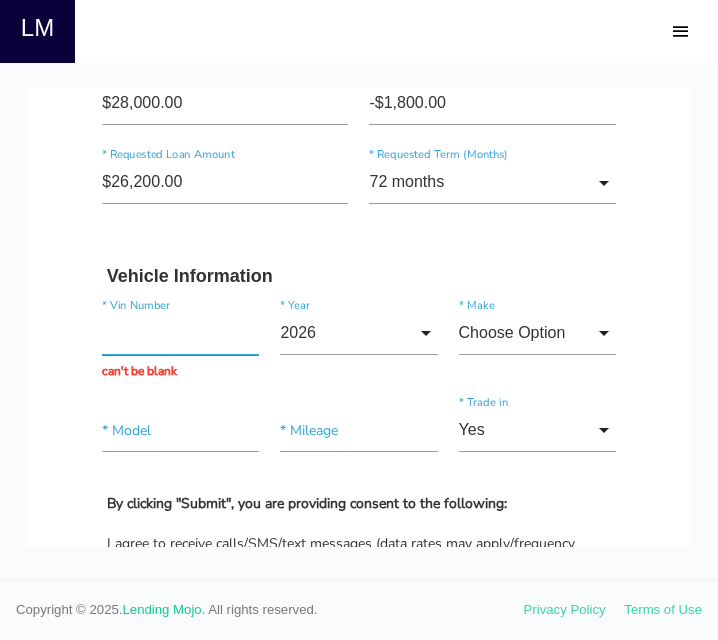 paste on "[LICENSE]" 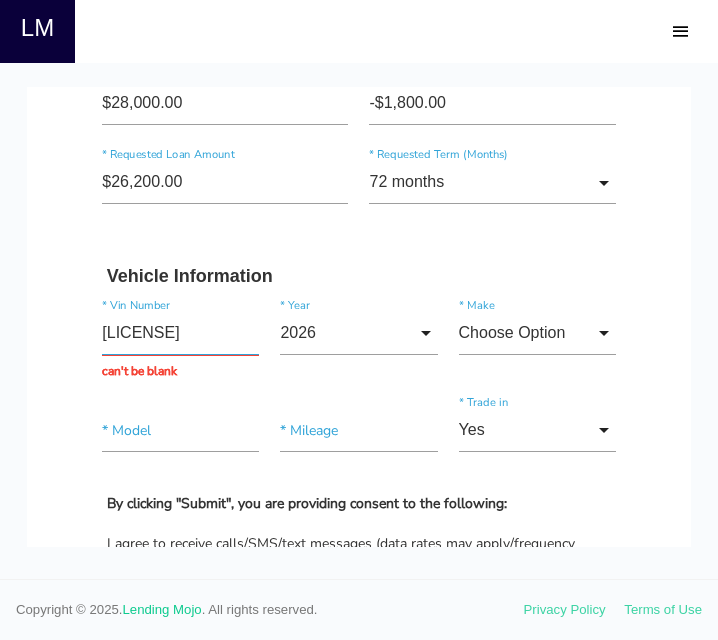 scroll, scrollTop: 0, scrollLeft: 19, axis: horizontal 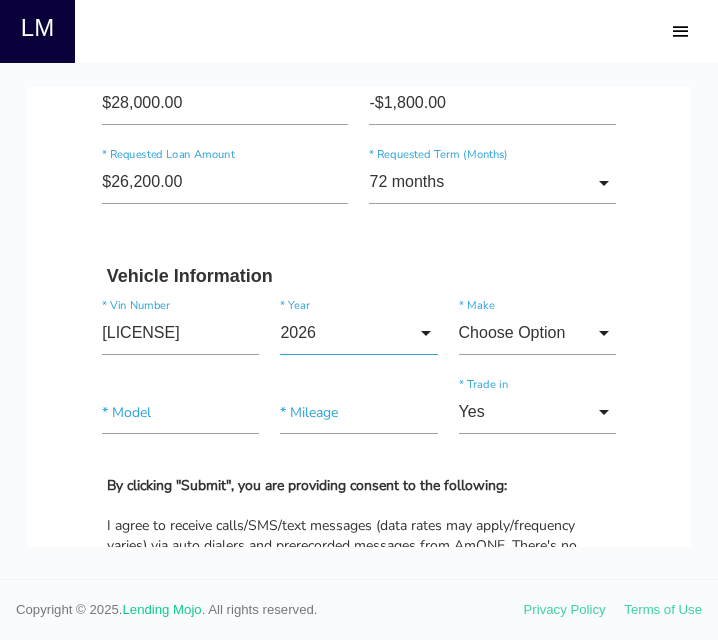 click on "2026" at bounding box center [358, 333] 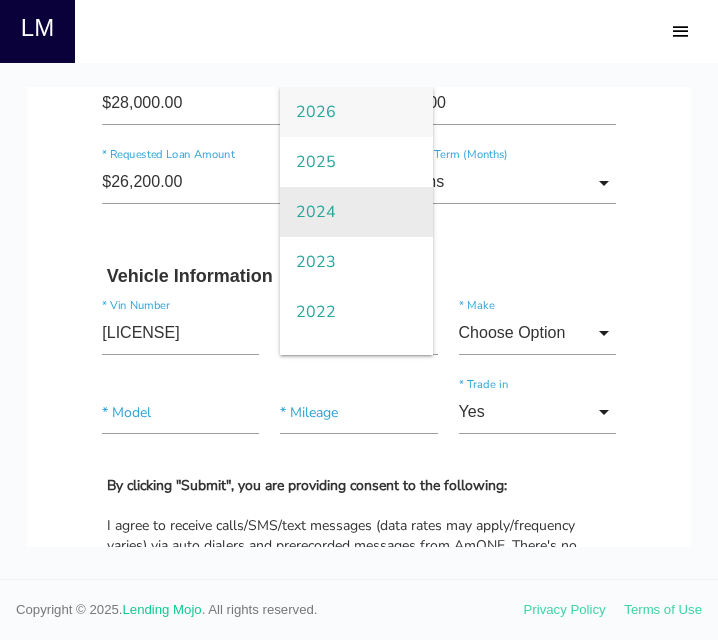 click on "2024" at bounding box center [356, 212] 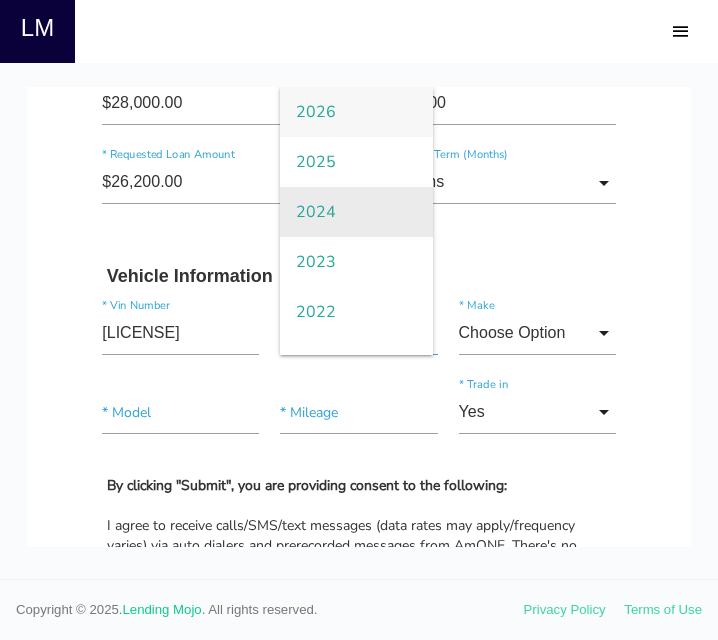 type on "2024" 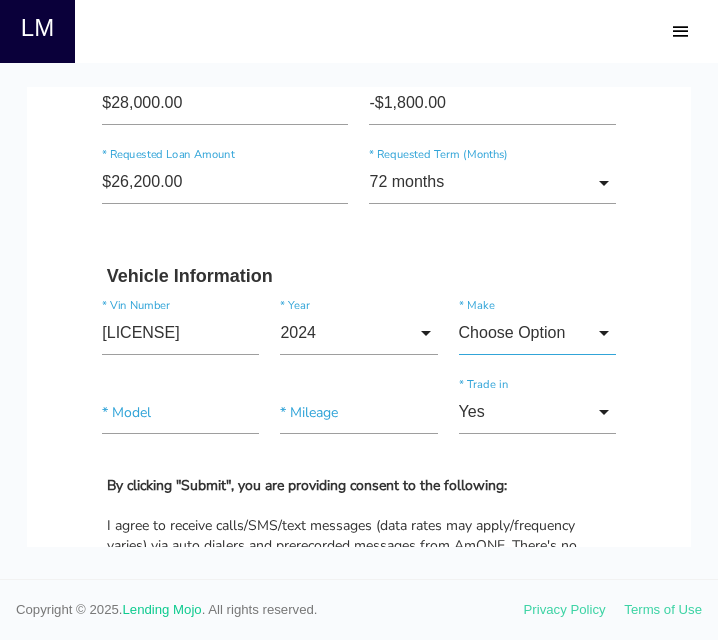 click on "Choose Option" at bounding box center (537, 333) 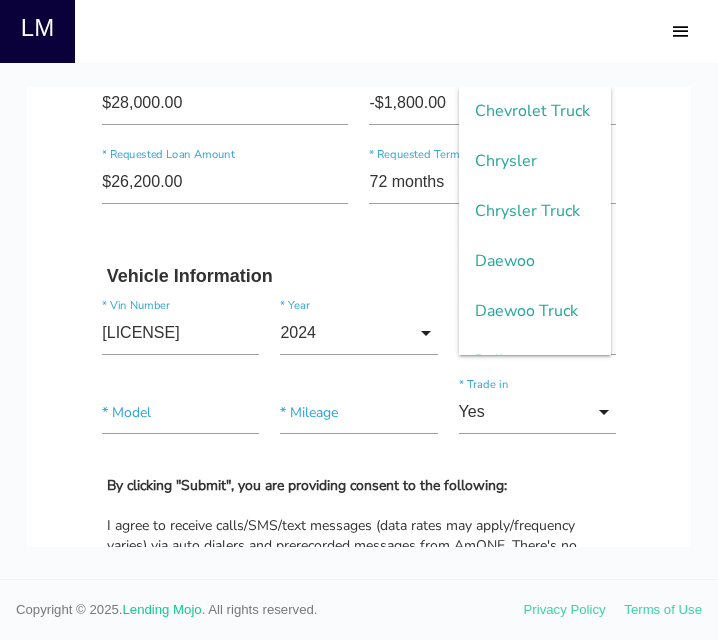scroll, scrollTop: 824, scrollLeft: 0, axis: vertical 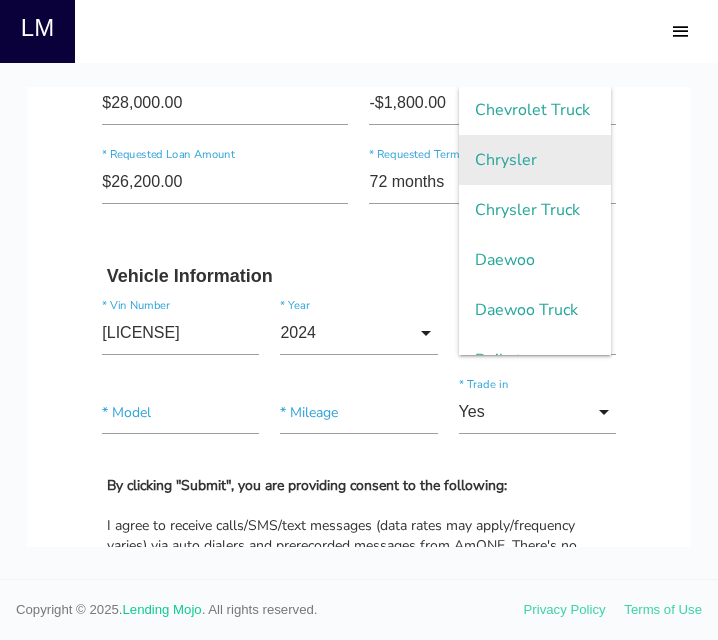 click on "Chrysler" at bounding box center (535, 160) 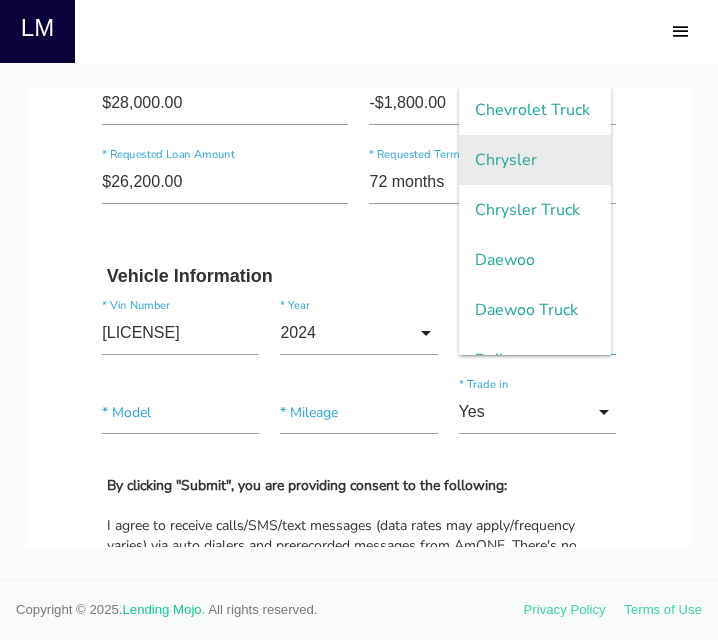 type on "Chrysler" 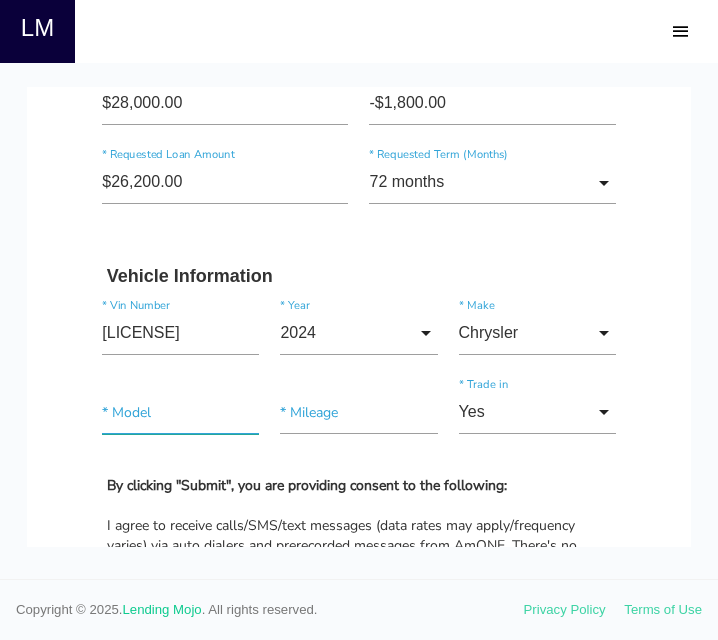 click at bounding box center [180, 412] 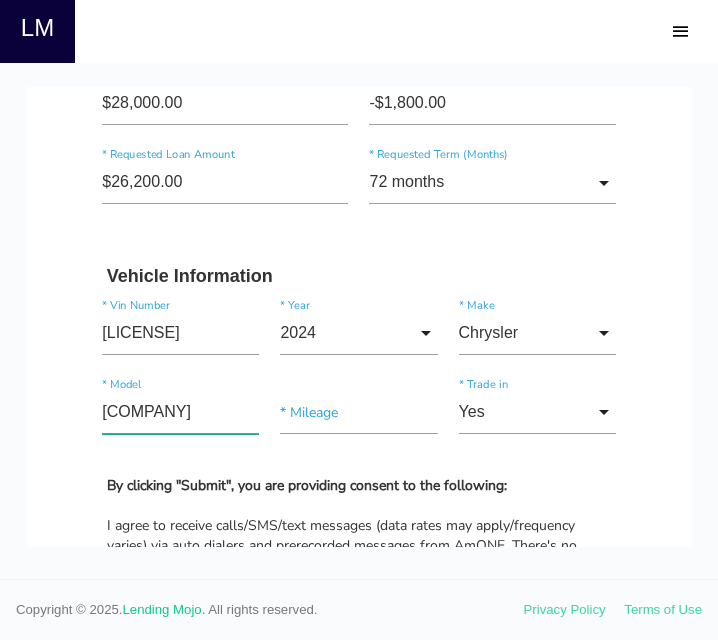 type on "[COMPANY]" 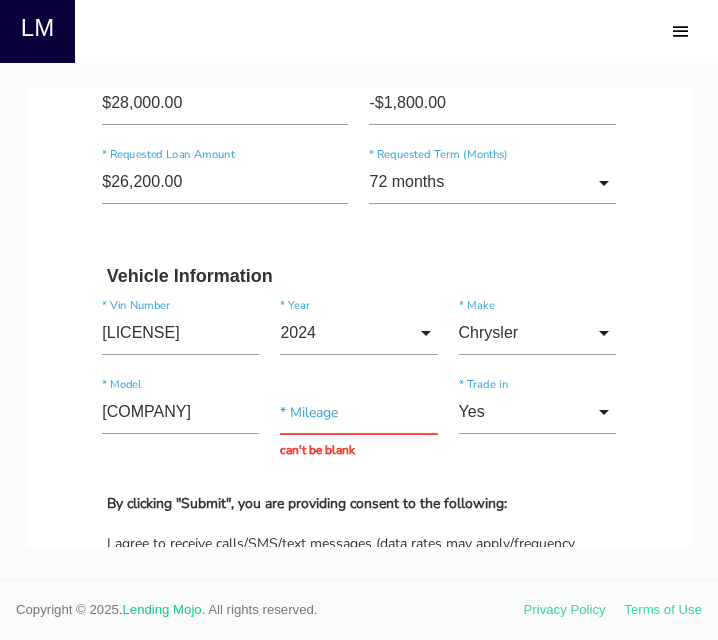 click at bounding box center [358, 412] 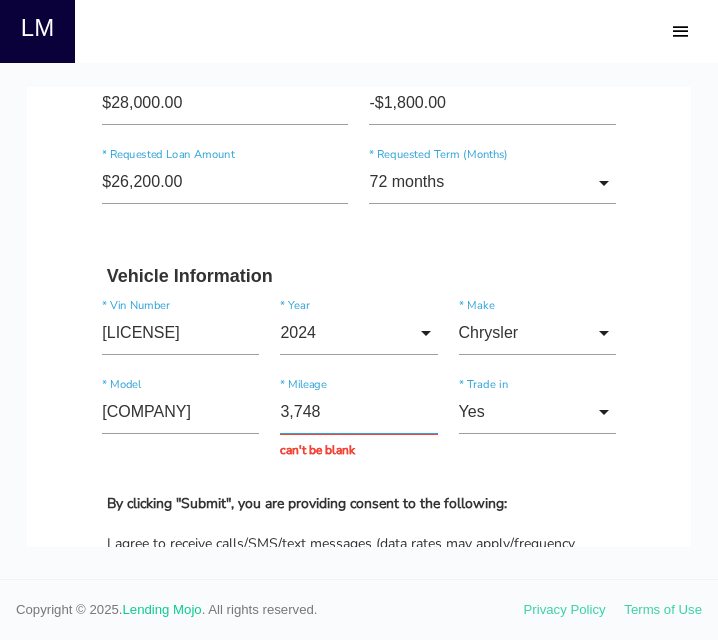type on "37,484" 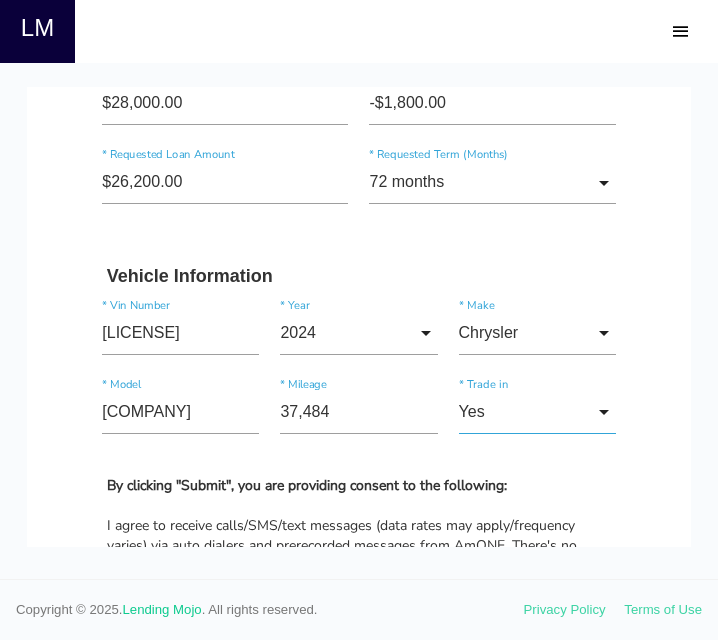 click on "Yes" at bounding box center (537, 412) 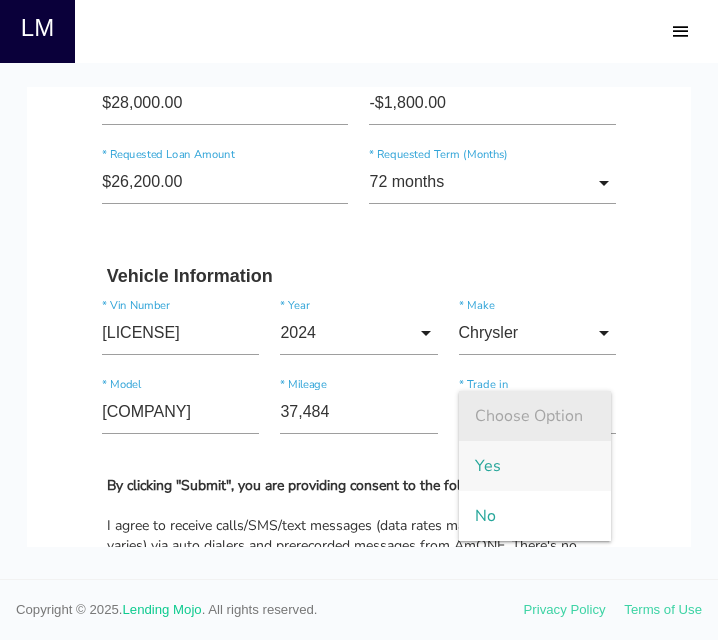 click on "Choose Option" at bounding box center (535, 416) 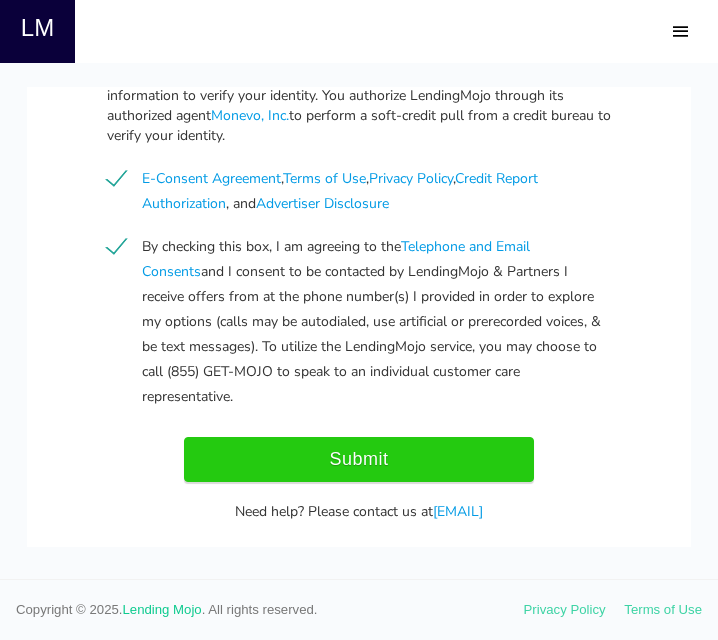 scroll, scrollTop: 2571, scrollLeft: 0, axis: vertical 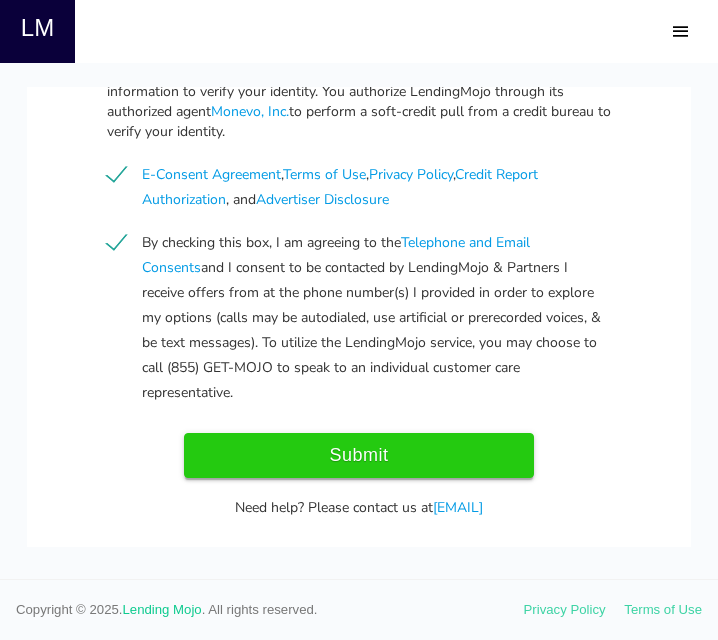 click on "Submit" at bounding box center (359, 455) 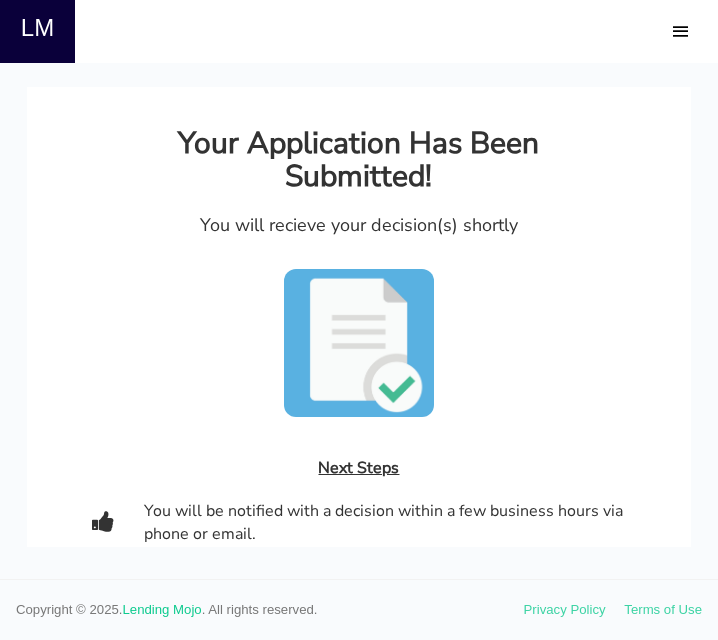 scroll, scrollTop: 0, scrollLeft: 0, axis: both 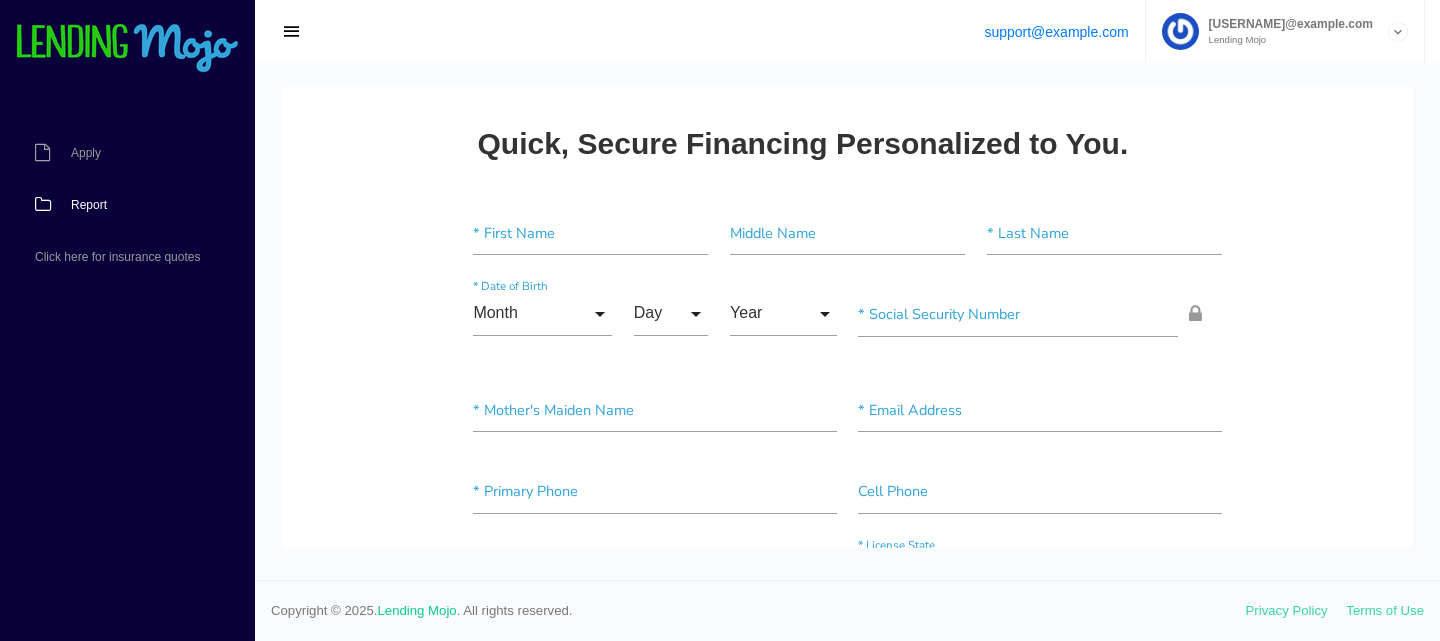 click on "Report" at bounding box center (117, 205) 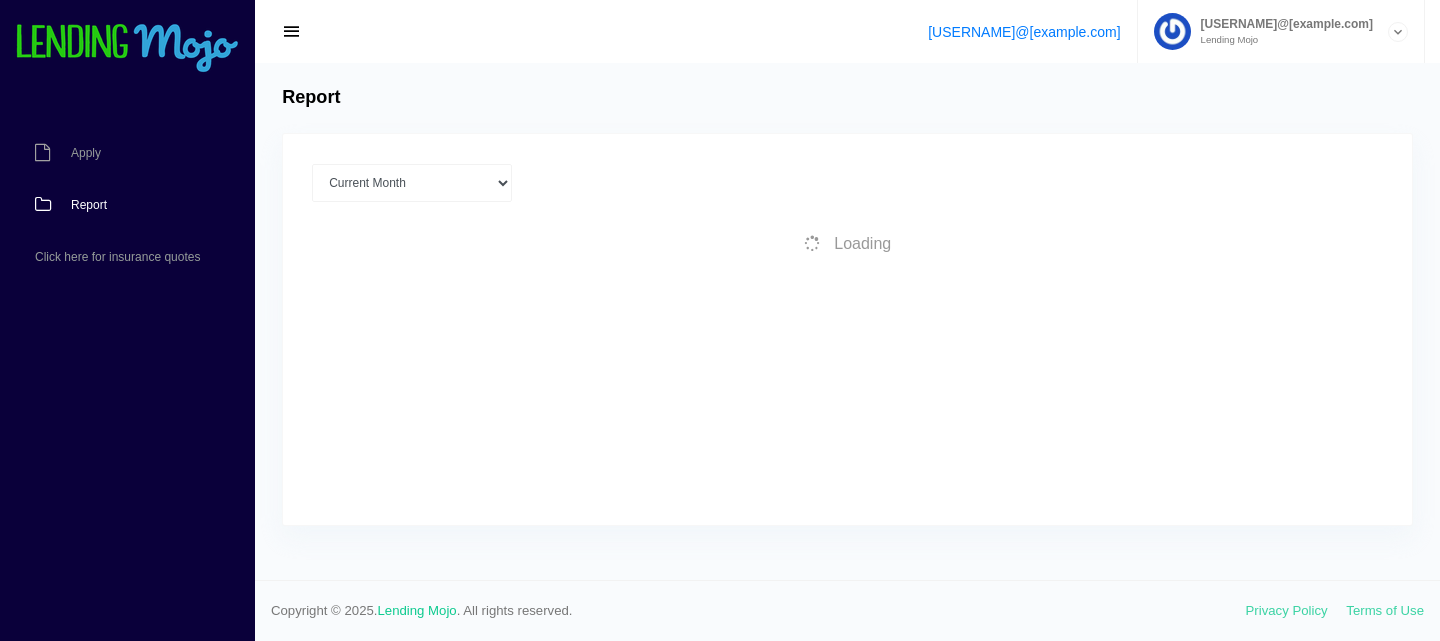 scroll, scrollTop: 0, scrollLeft: 0, axis: both 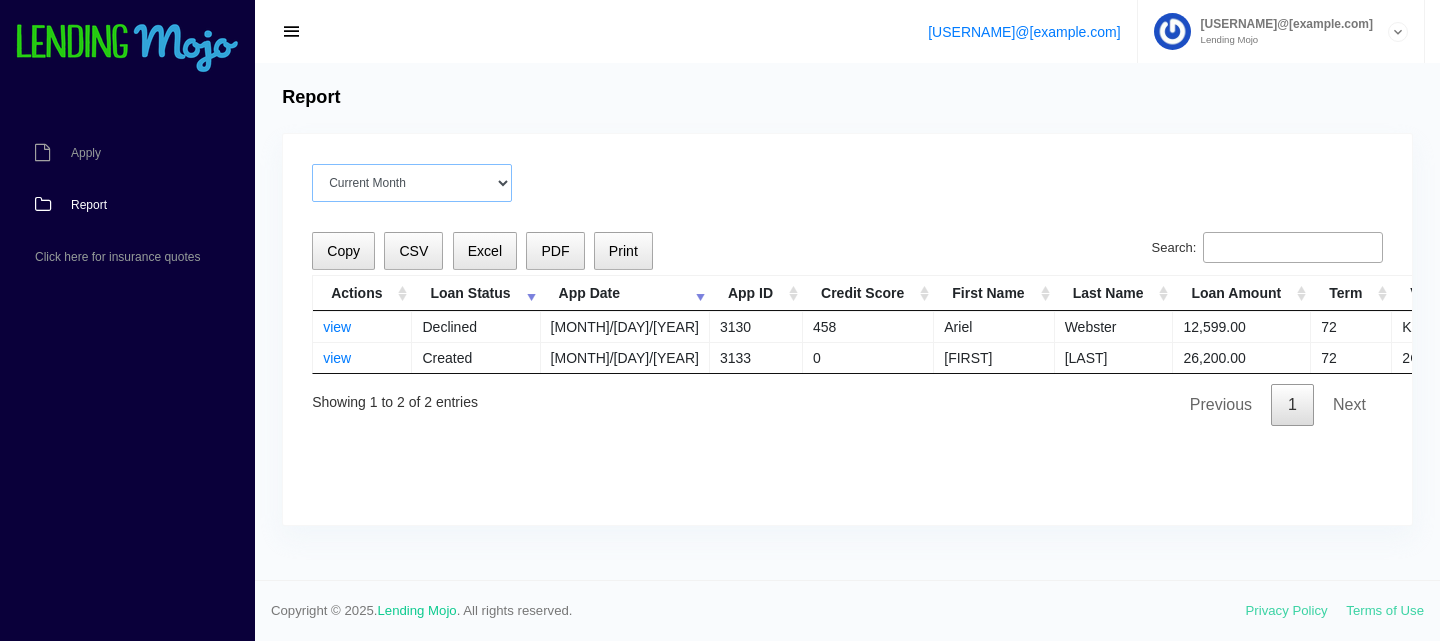 click on "Current Month
Jul 2025
Jun 2025
May 2025
Apr 2025
Mar 2025
All time" at bounding box center (412, 183) 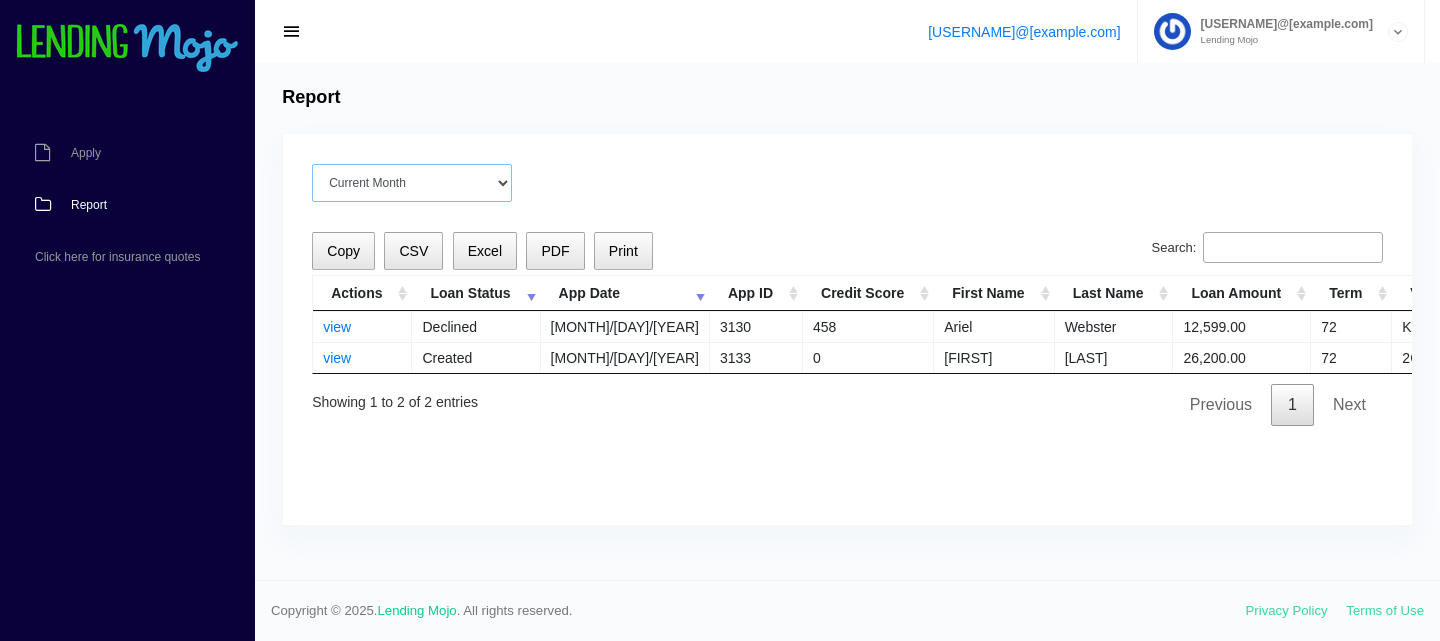 select on "Jul 2025" 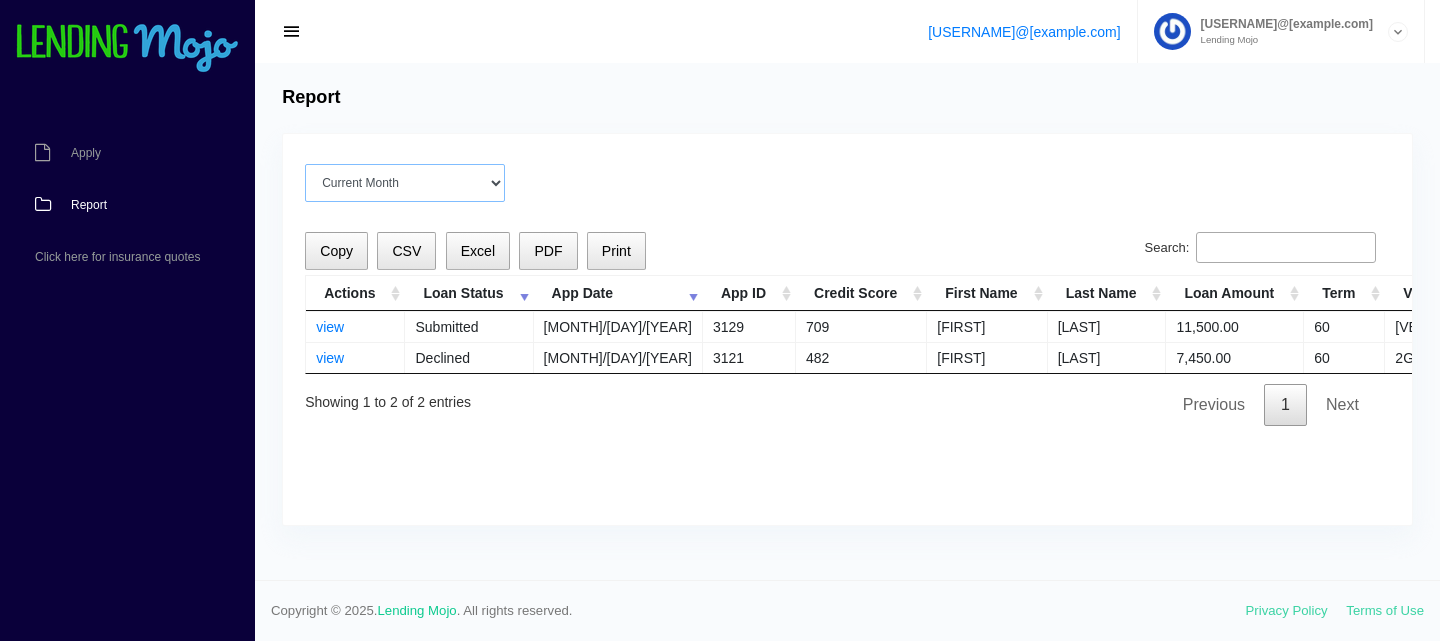 scroll, scrollTop: 0, scrollLeft: 0, axis: both 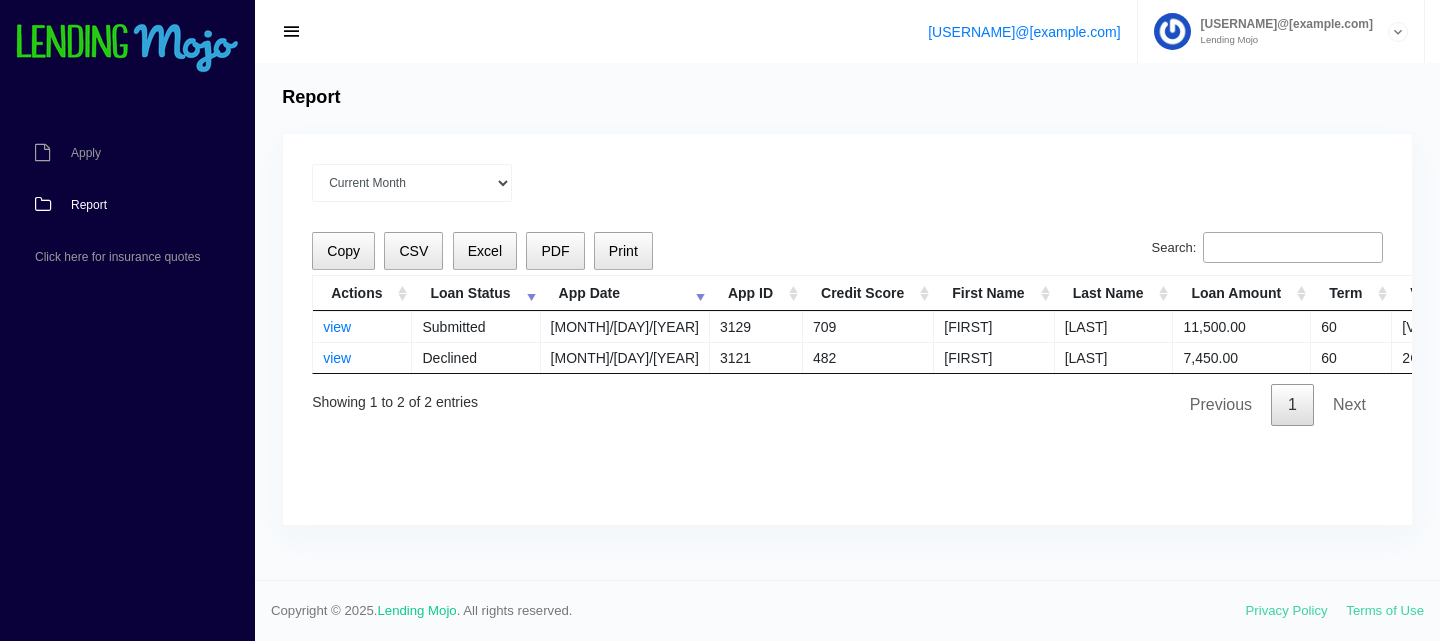 click on "Copy   CSV   Excel   PDF   Print   Search: Actions Loan Status App Date App ID Credit Score First Name Last Name Loan Amount Term VIN view Submitted 07/31/2025 3129 709 Adam Wiederholt  11,500.00 60 1C6RR7FT7MS560932 view Declined 07/29/2025 3121 482 Kathleen Delaney 7,450.00 60 2GKALPEK9H6328247 Showing 1 to 2 of 2 entries Previous 1 Next" at bounding box center (847, 329) 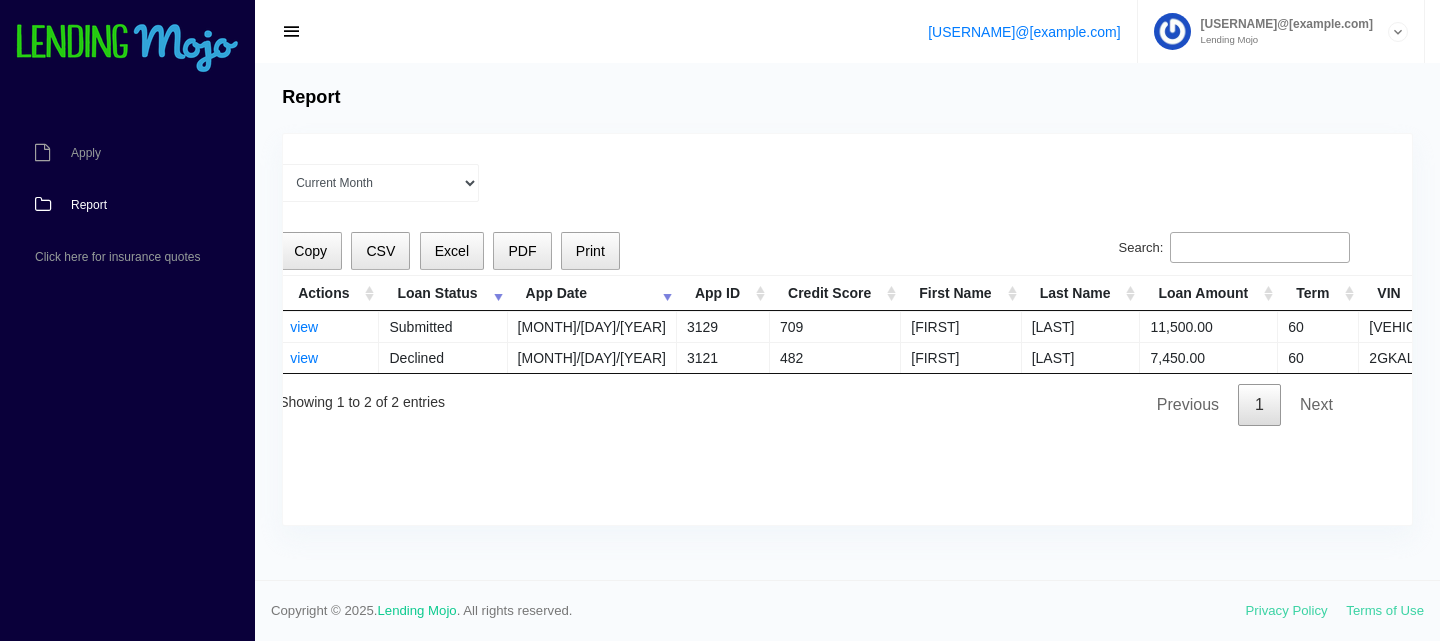 scroll, scrollTop: 0, scrollLeft: 0, axis: both 